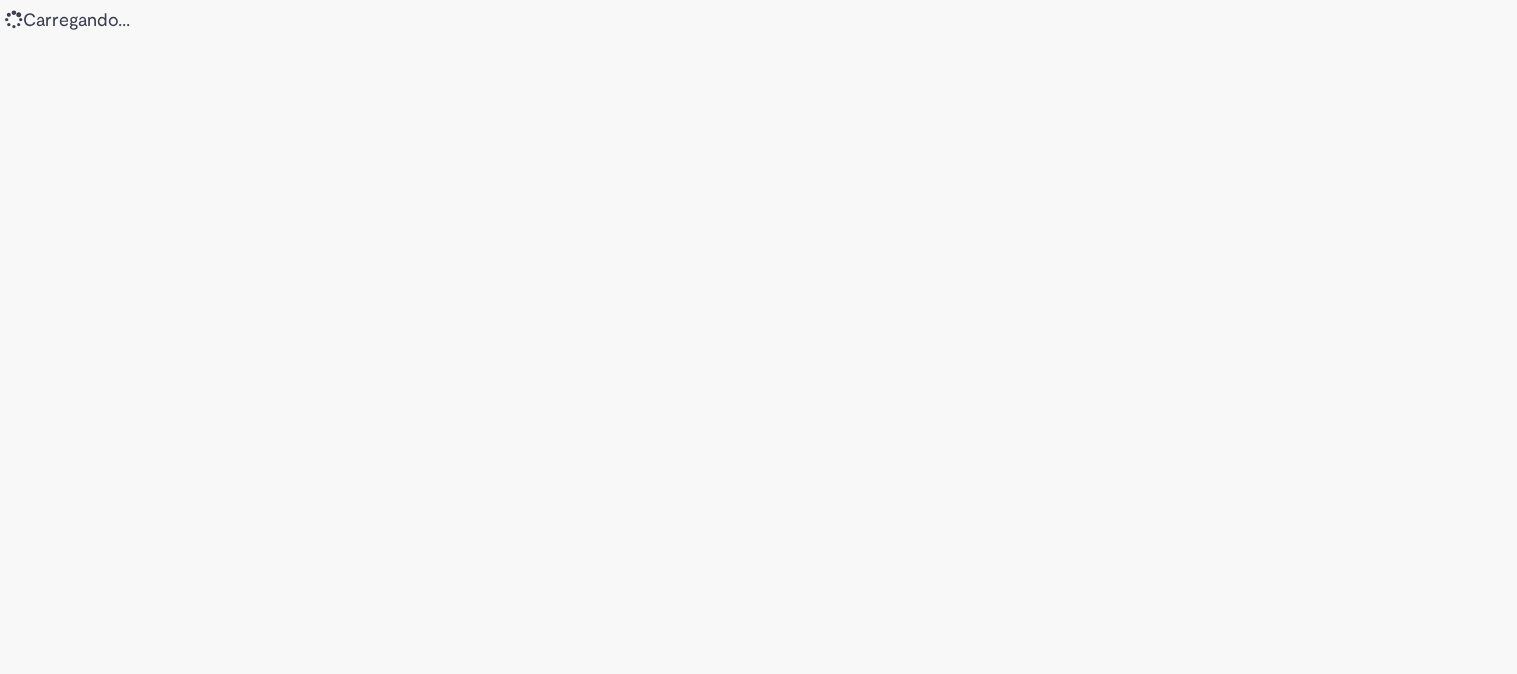 scroll, scrollTop: 0, scrollLeft: 0, axis: both 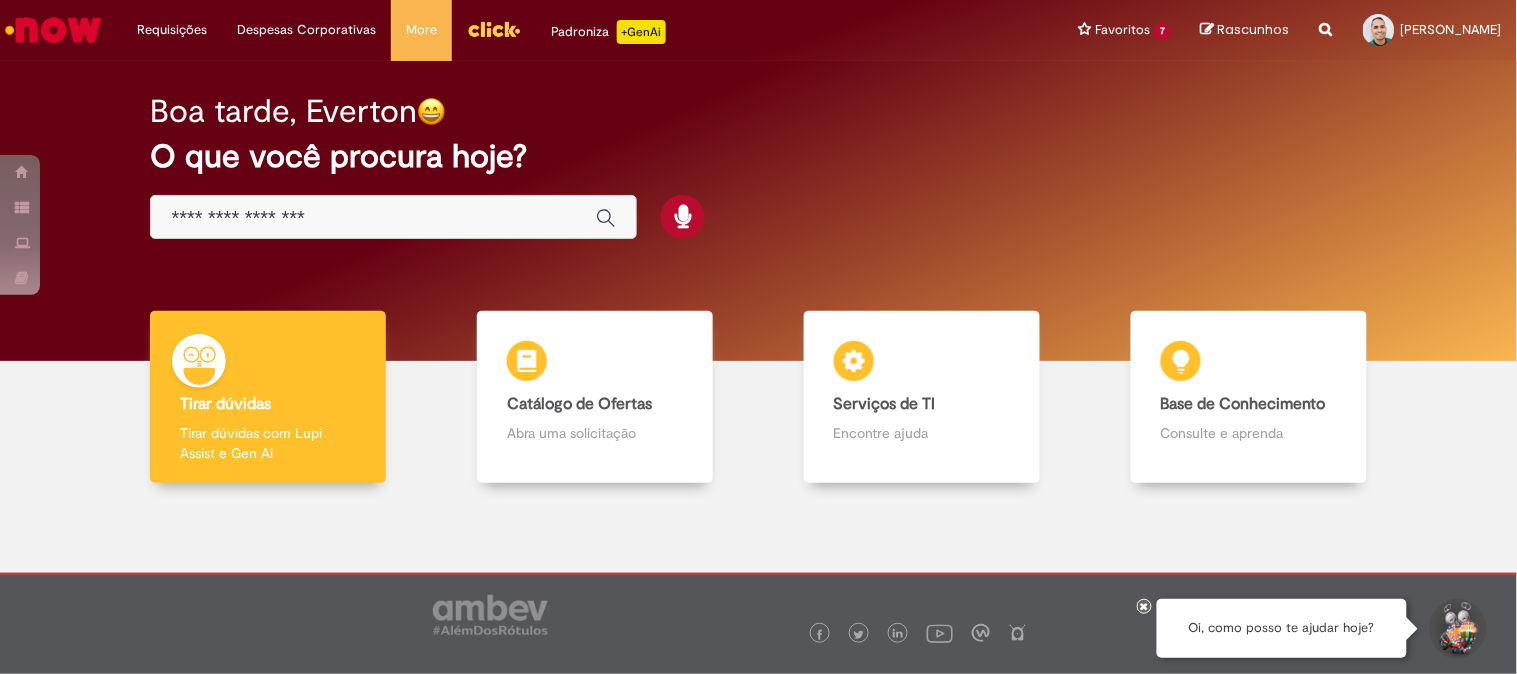 click at bounding box center (373, 218) 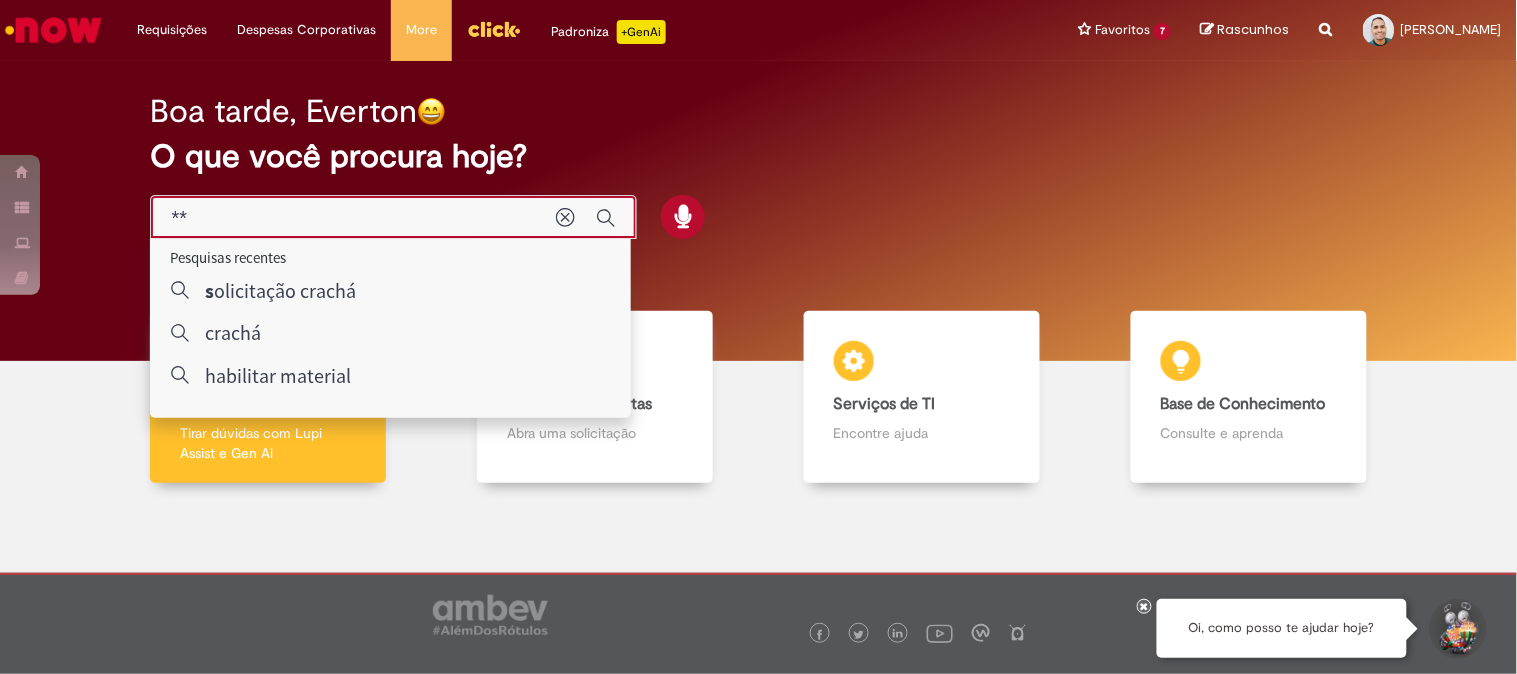 type on "***" 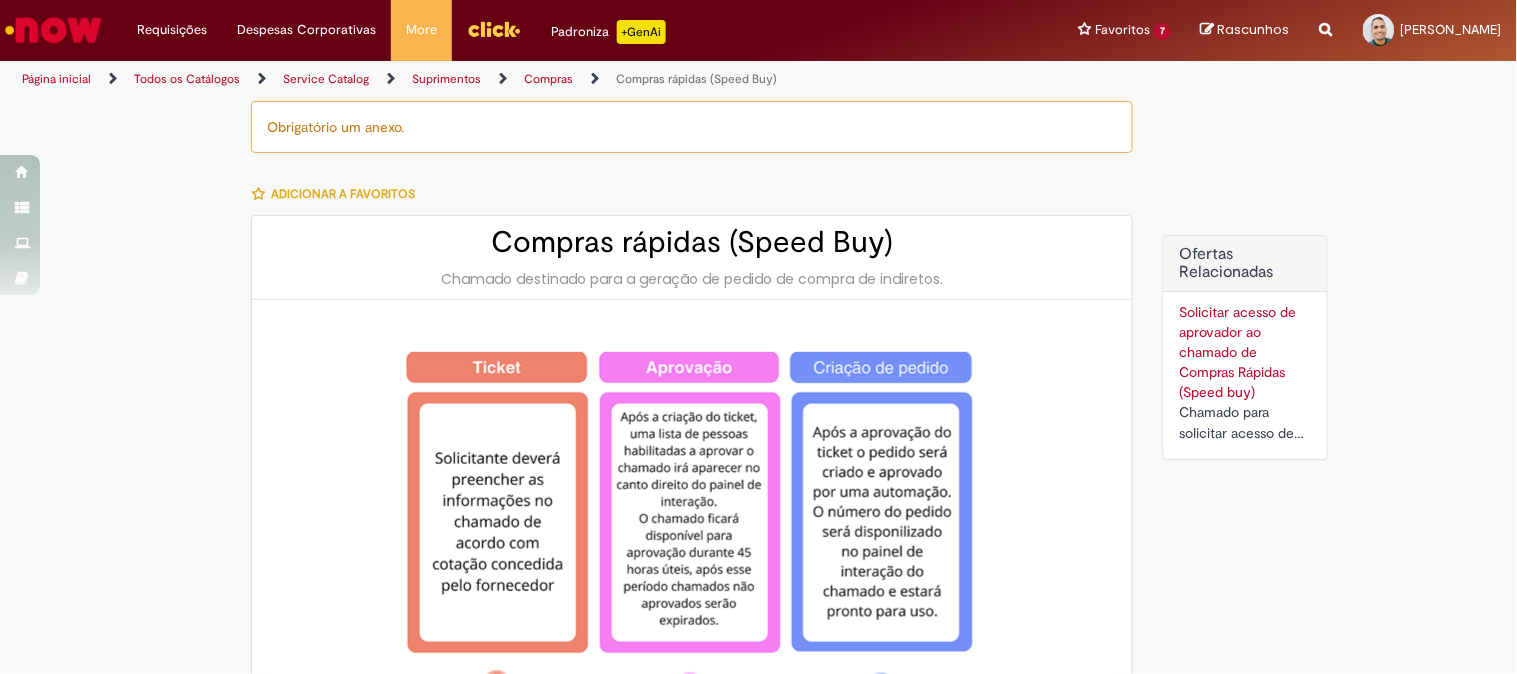type on "********" 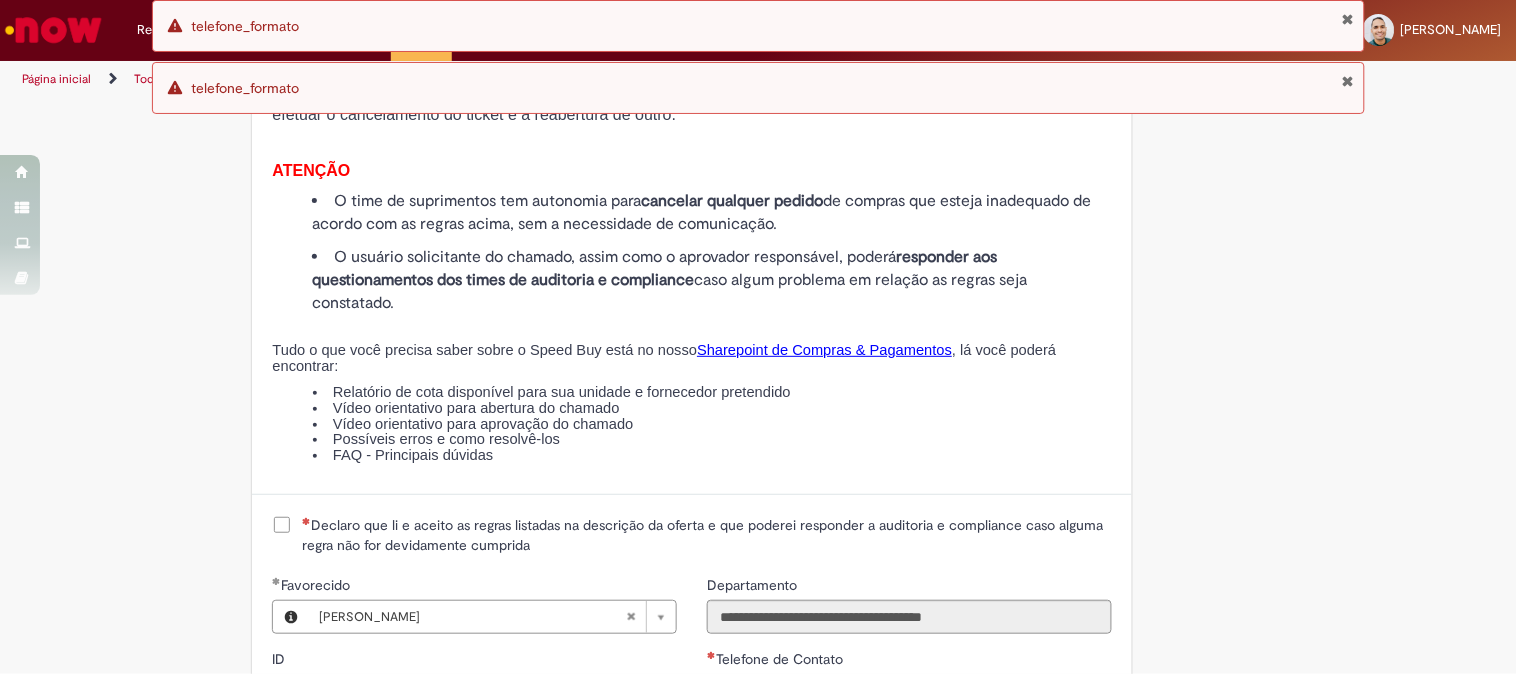 scroll, scrollTop: 2333, scrollLeft: 0, axis: vertical 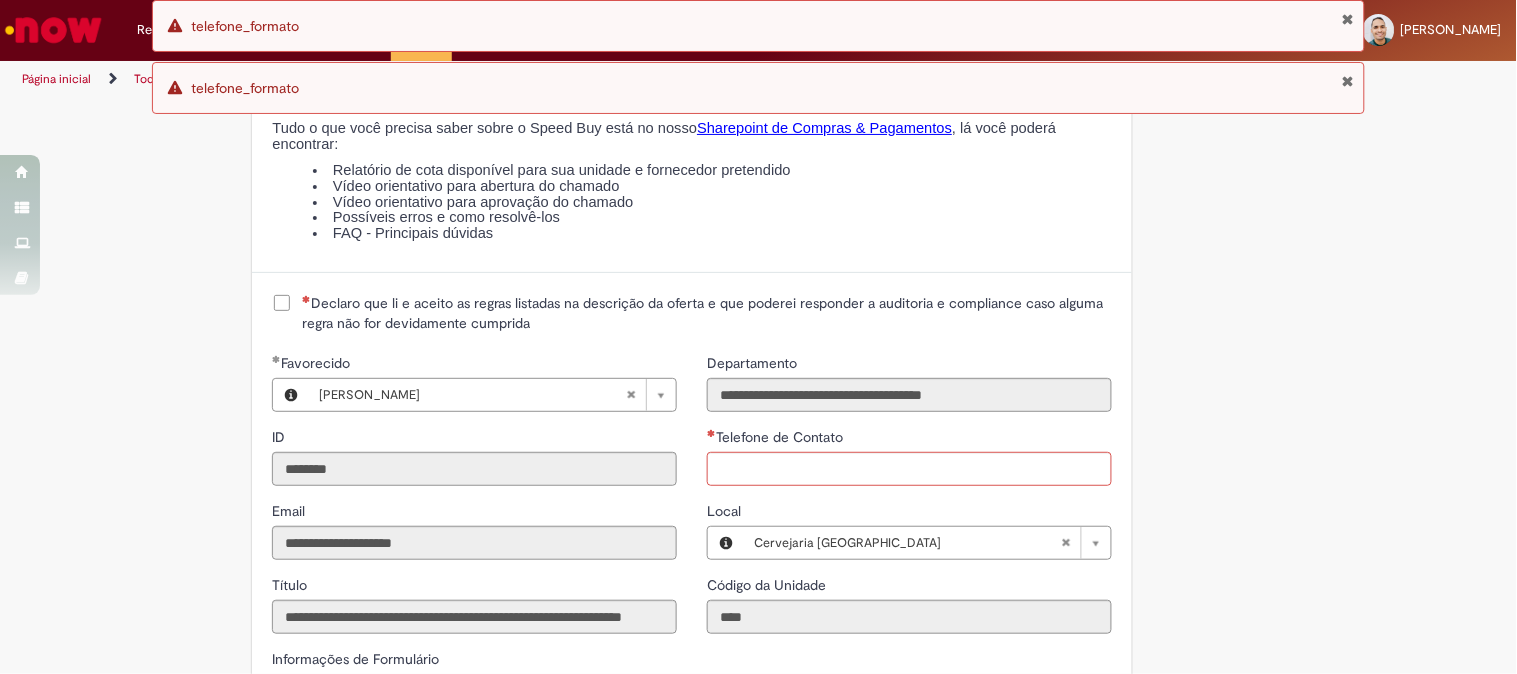 click on "Declaro que li e aceito as regras listadas na descrição da oferta e que poderei responder a auditoria e compliance caso alguma regra não for devidamente cumprida" at bounding box center (707, 313) 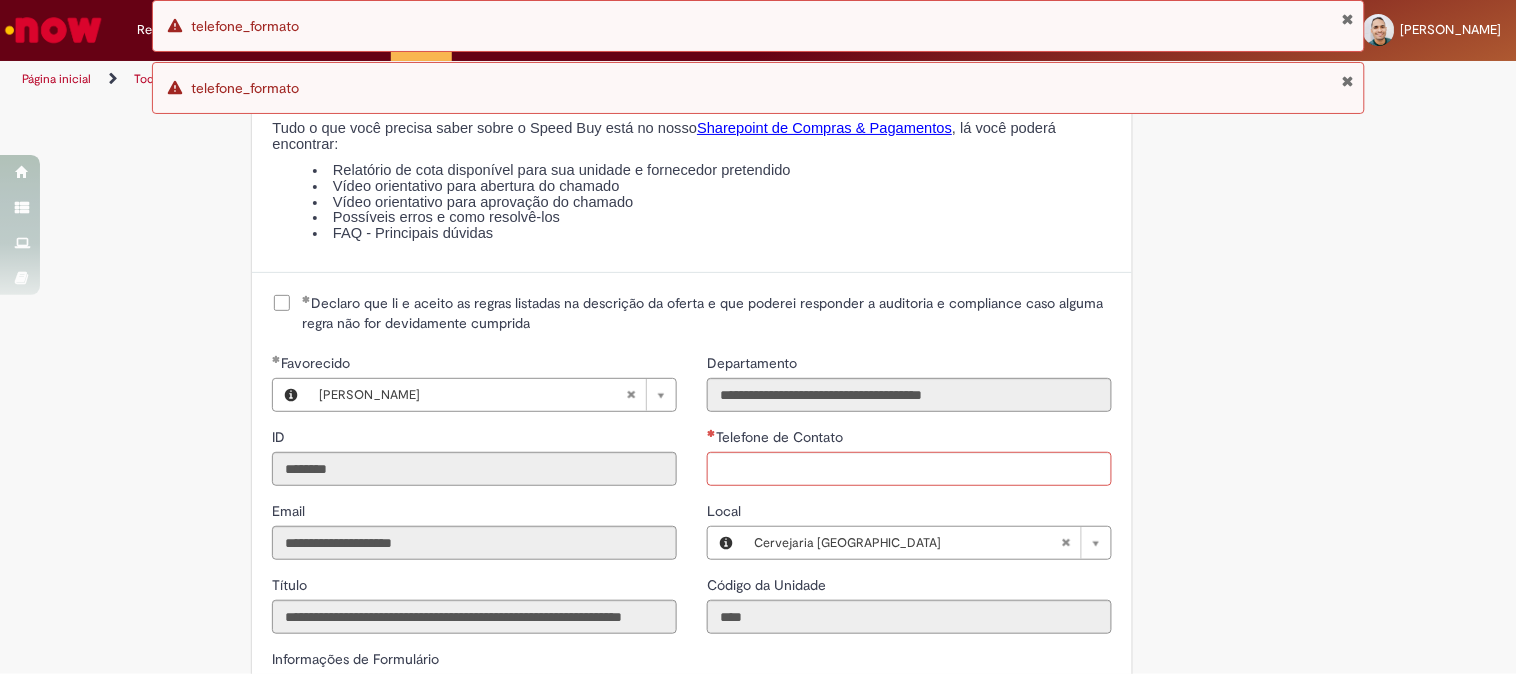 scroll, scrollTop: 2444, scrollLeft: 0, axis: vertical 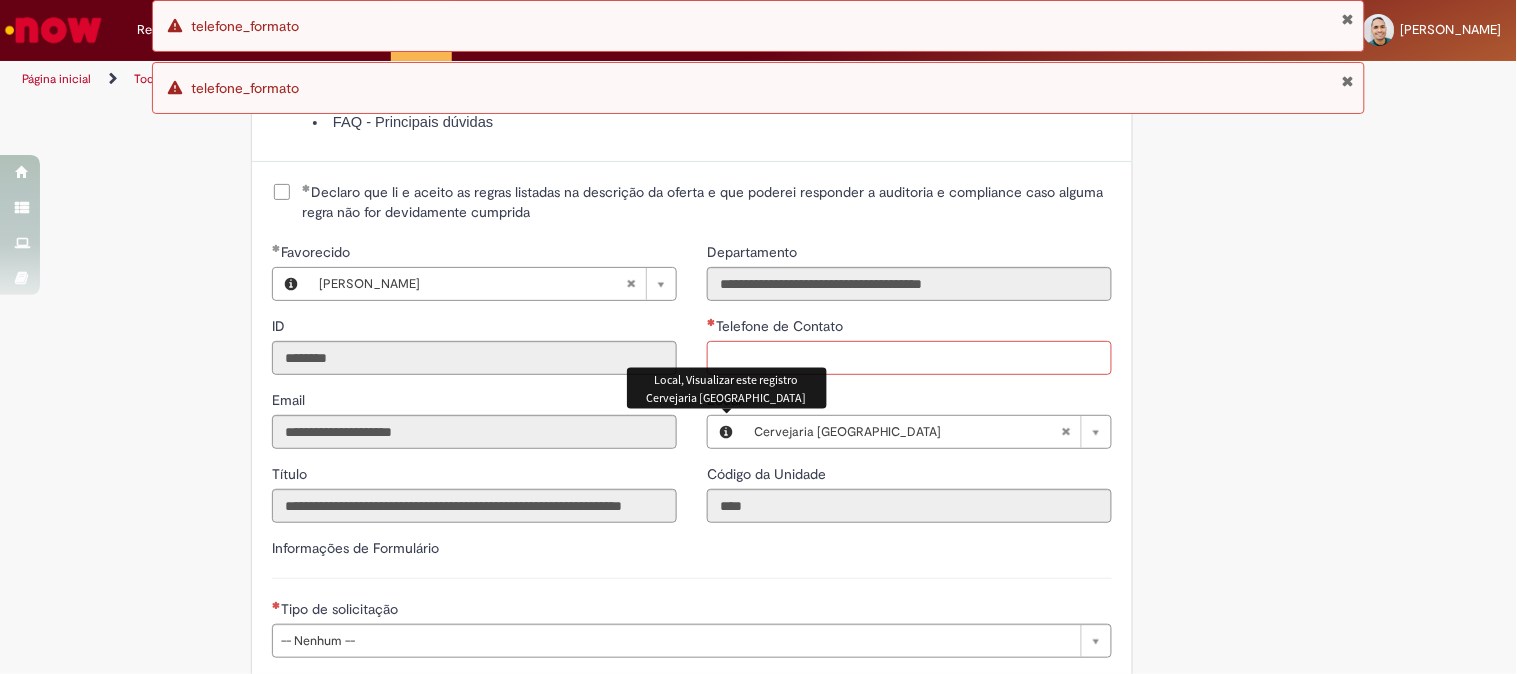 click on "Telefone de Contato" at bounding box center [909, 358] 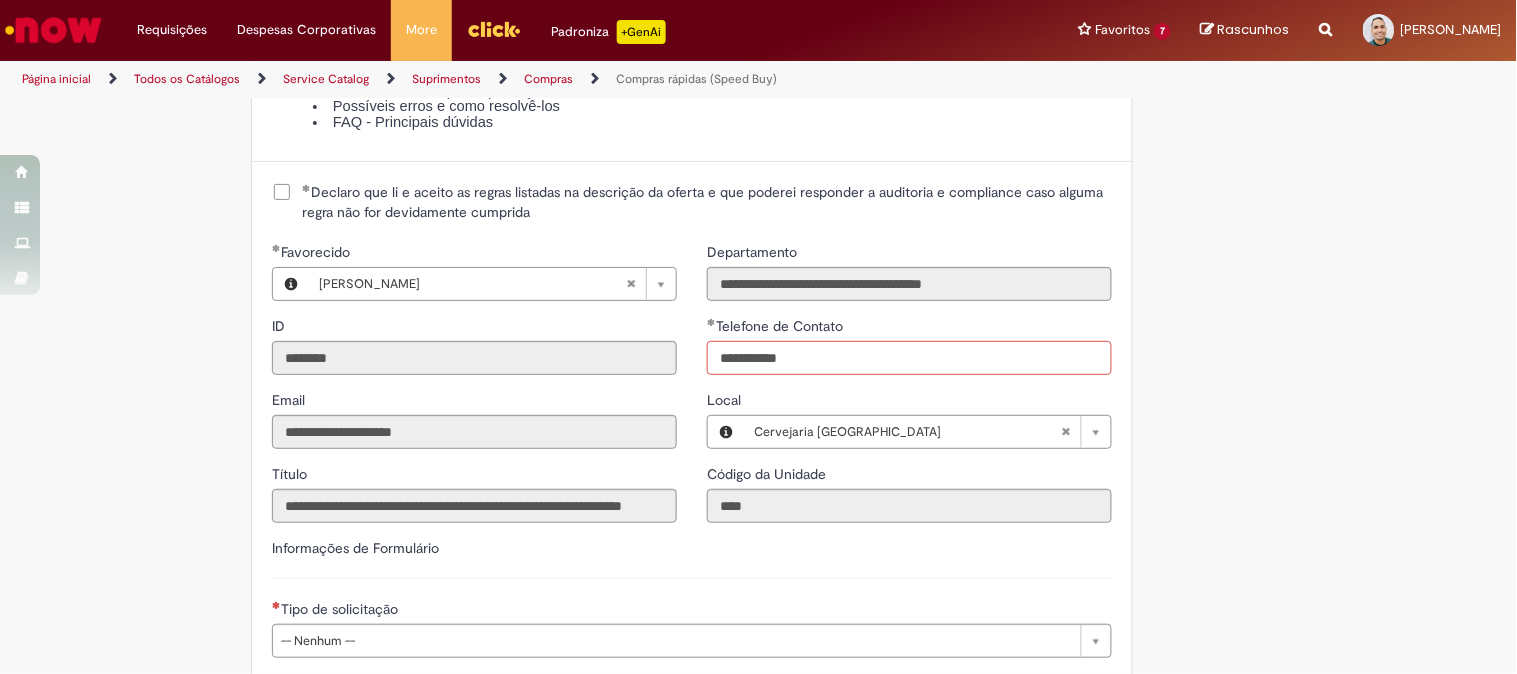 scroll, scrollTop: 2666, scrollLeft: 0, axis: vertical 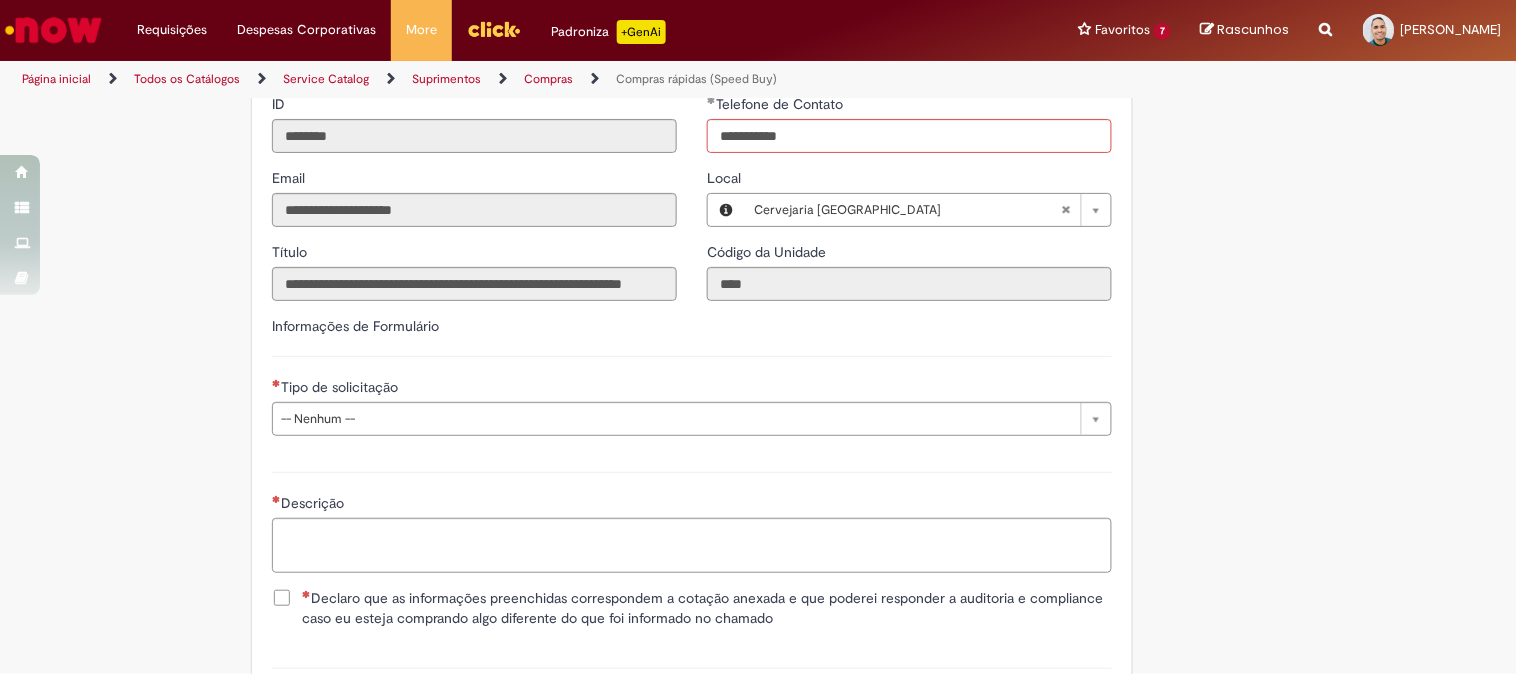 type on "**********" 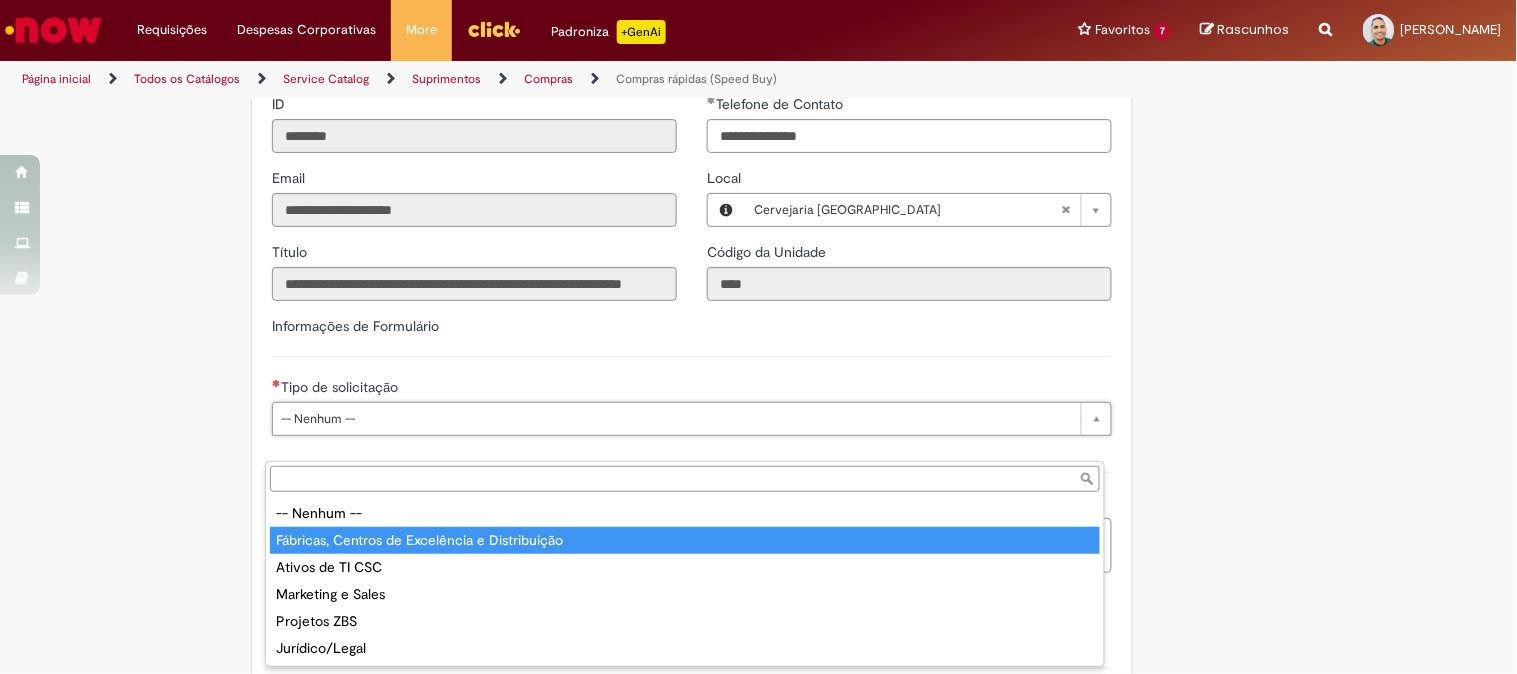 type on "**********" 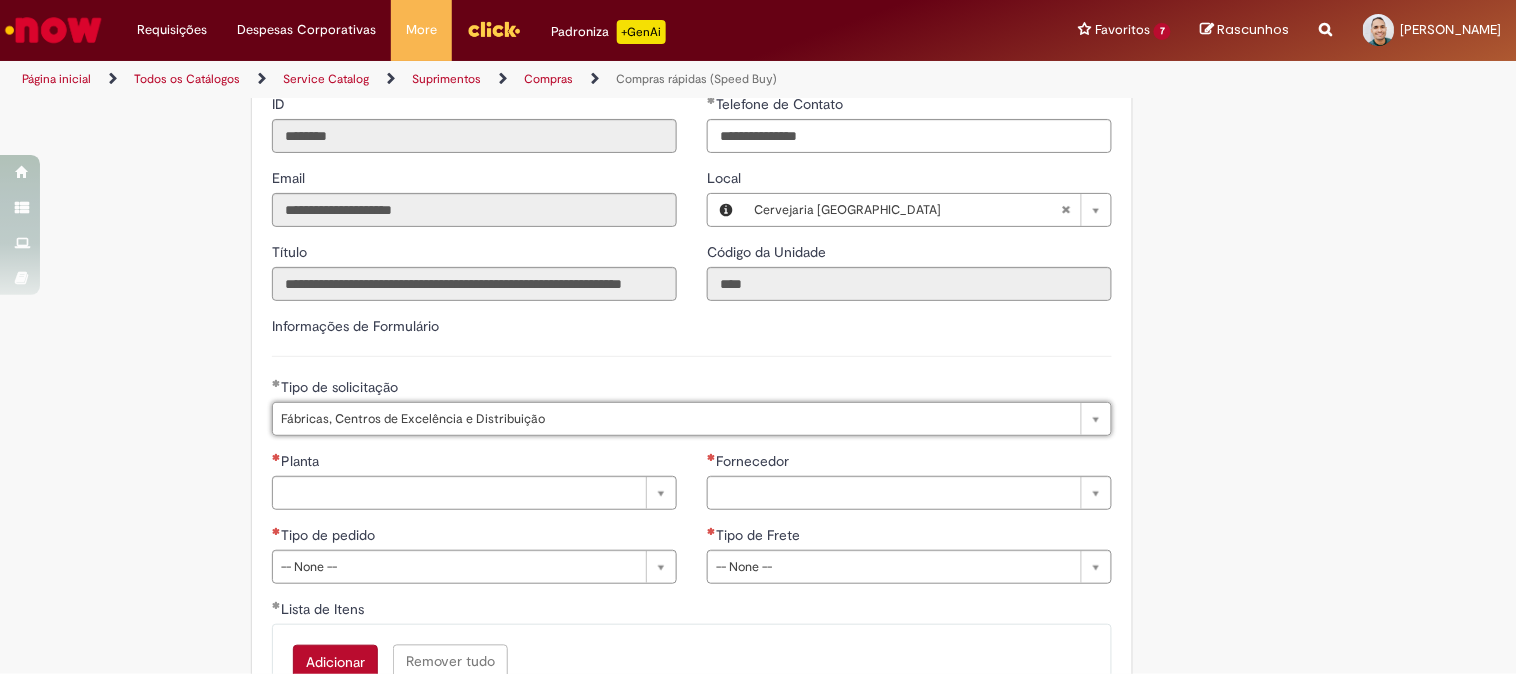 scroll, scrollTop: 2777, scrollLeft: 0, axis: vertical 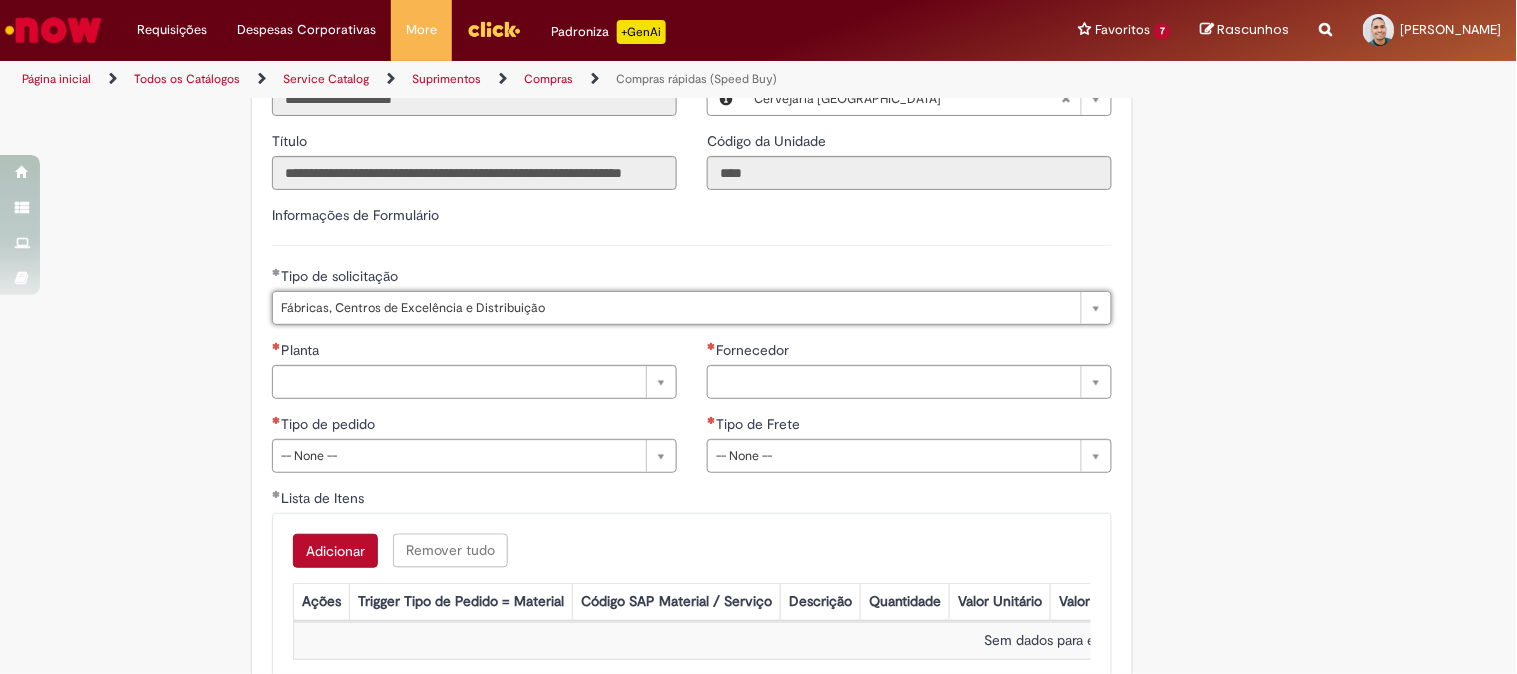 click on "Planta" at bounding box center (474, 352) 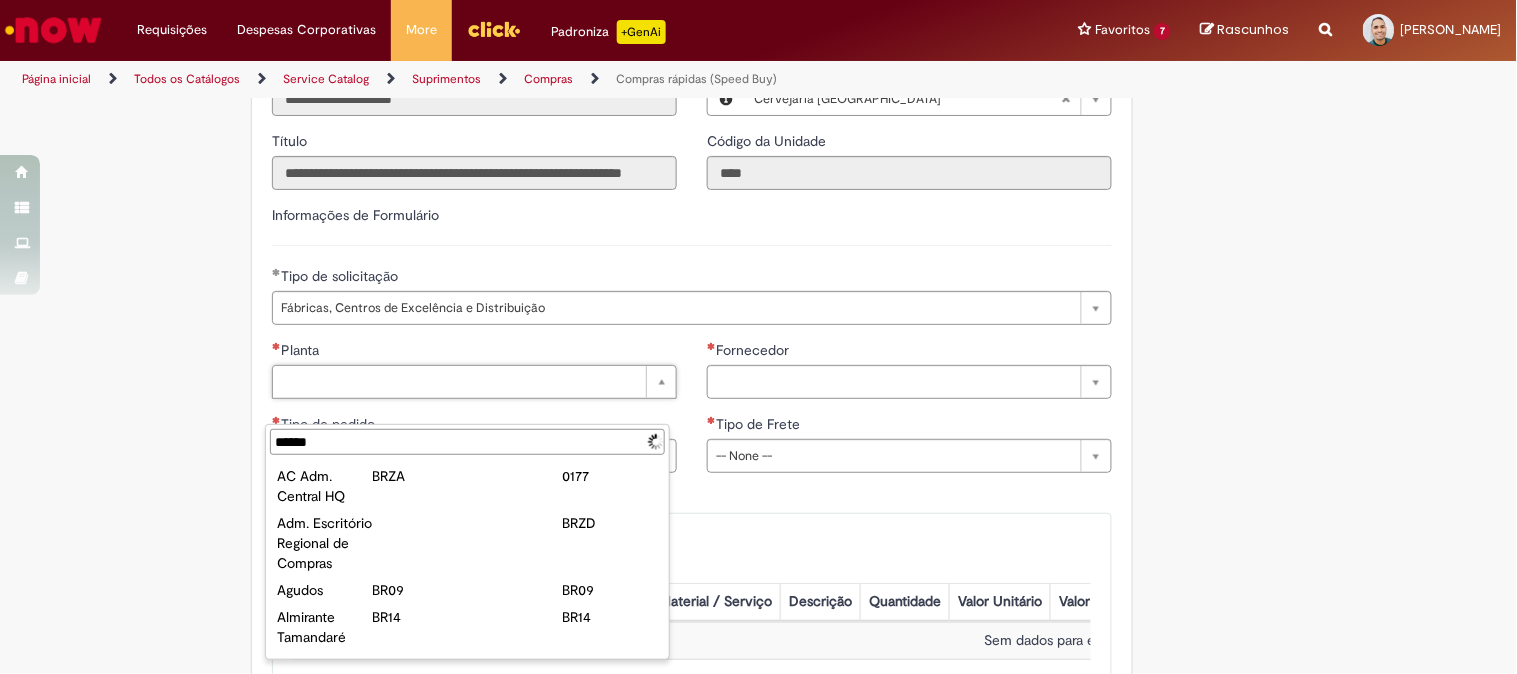 type on "*******" 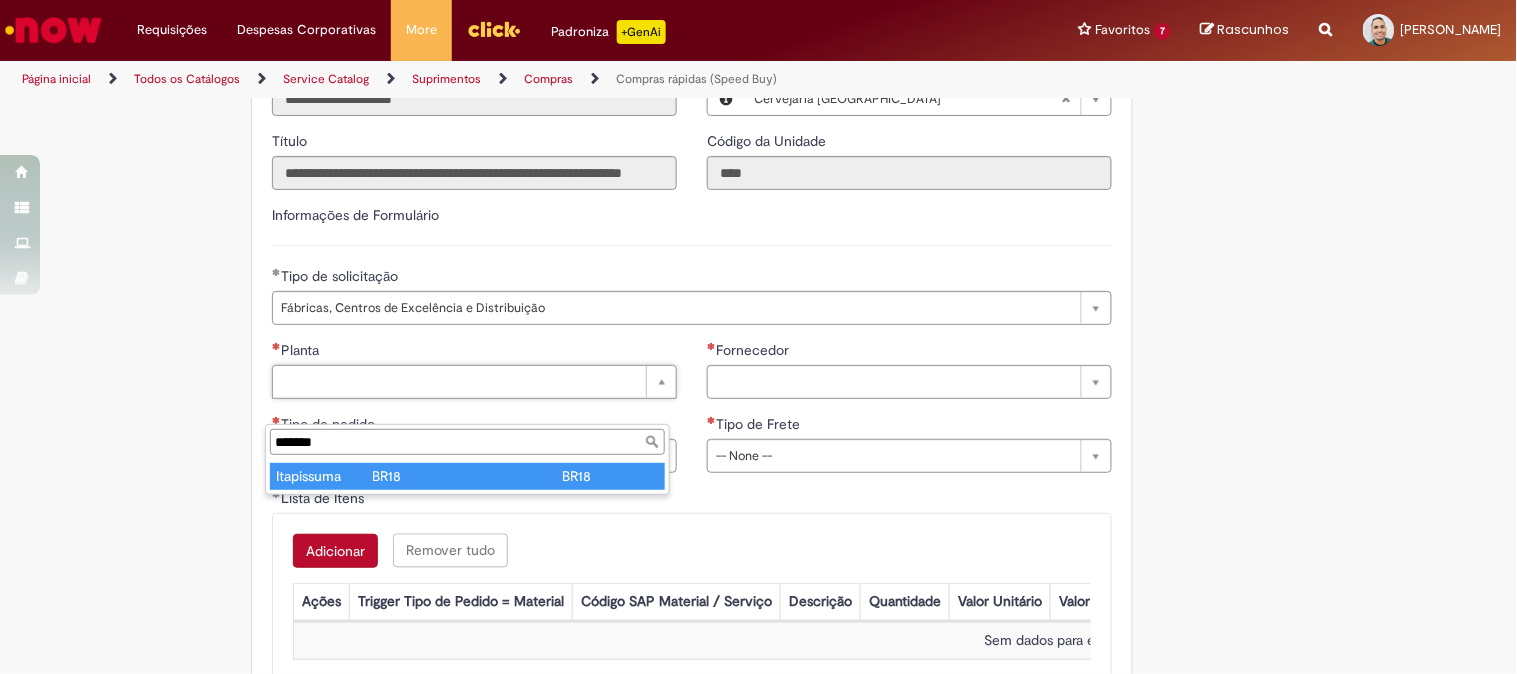 type on "**********" 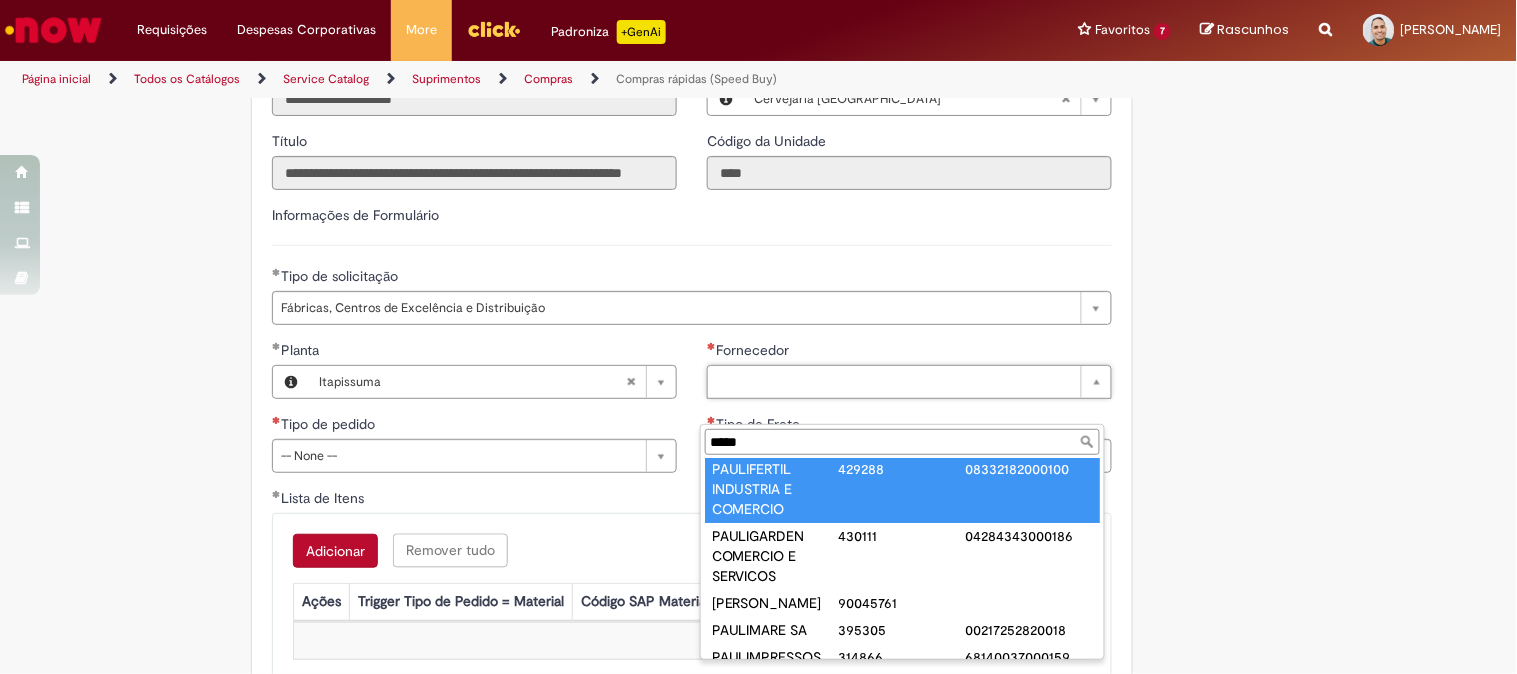 scroll, scrollTop: 0, scrollLeft: 0, axis: both 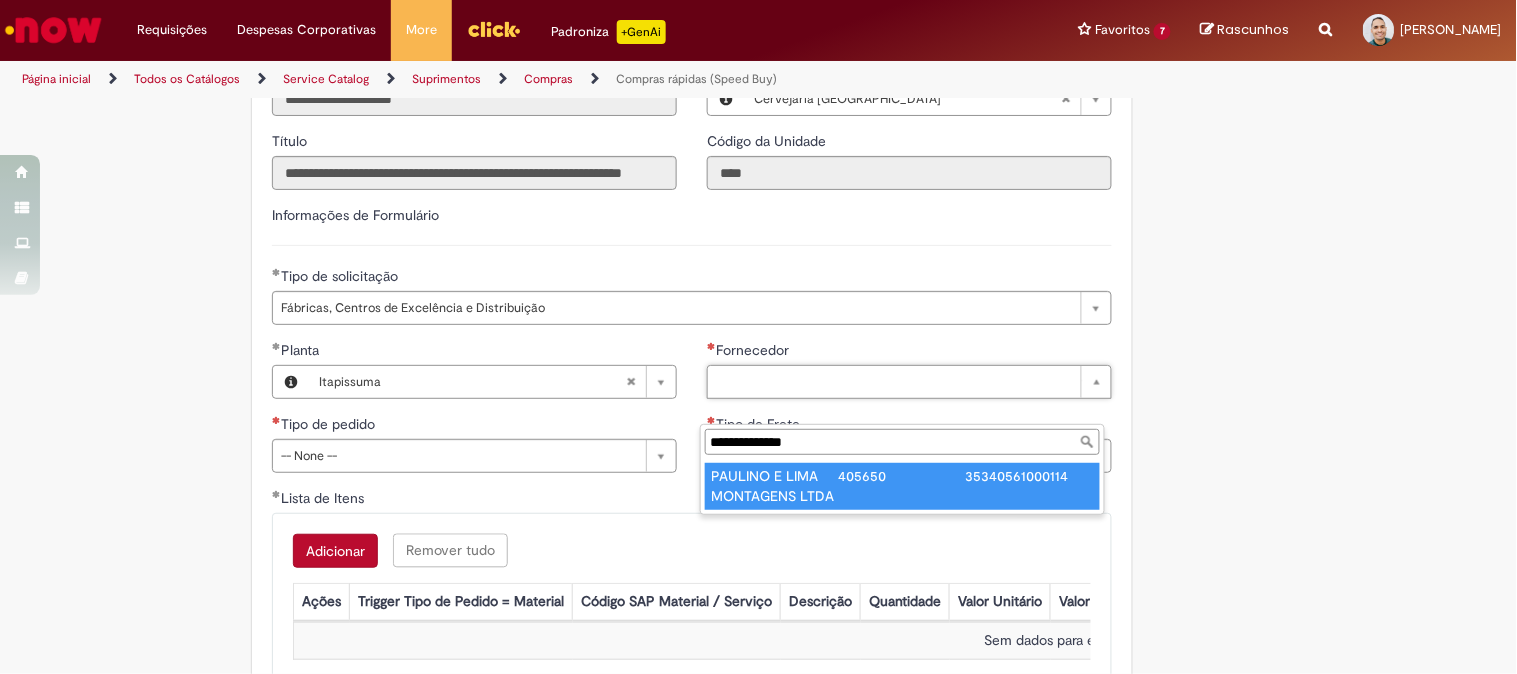 type on "**********" 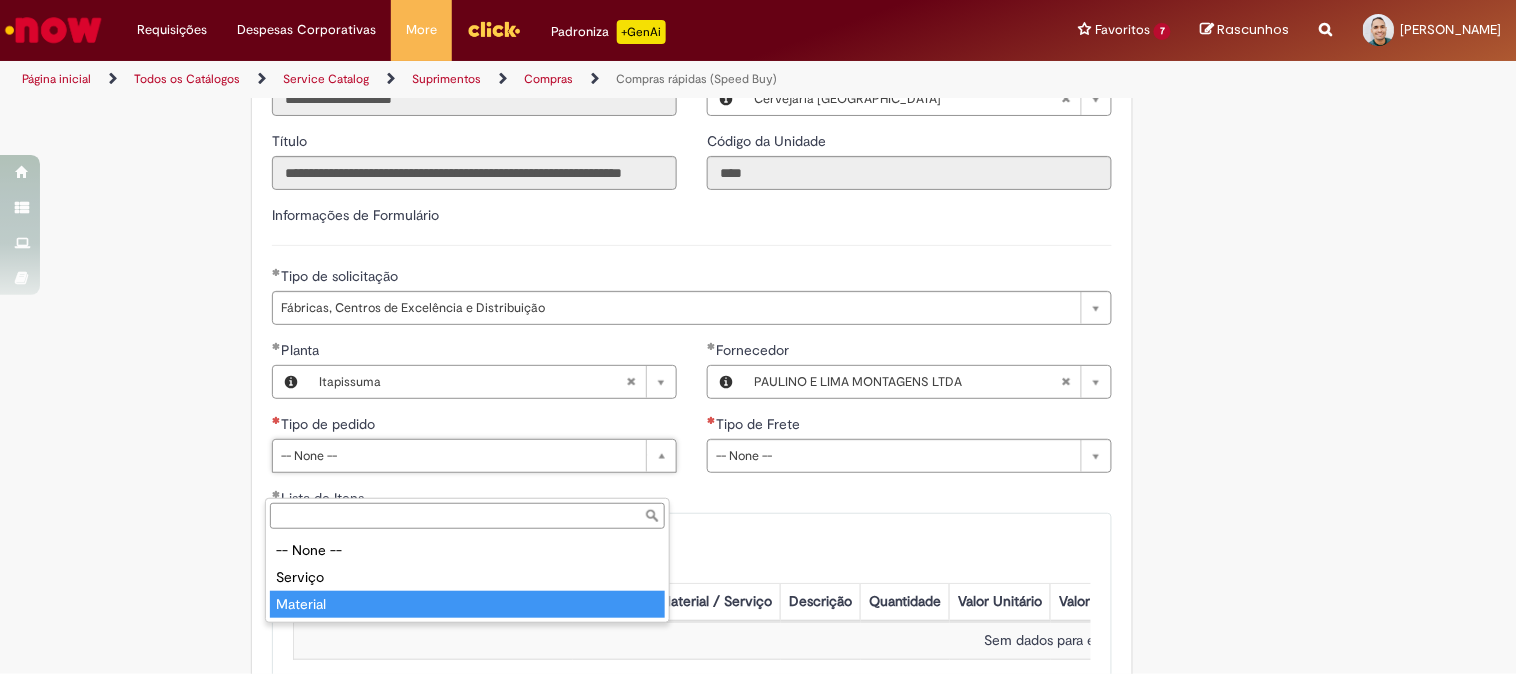 type on "********" 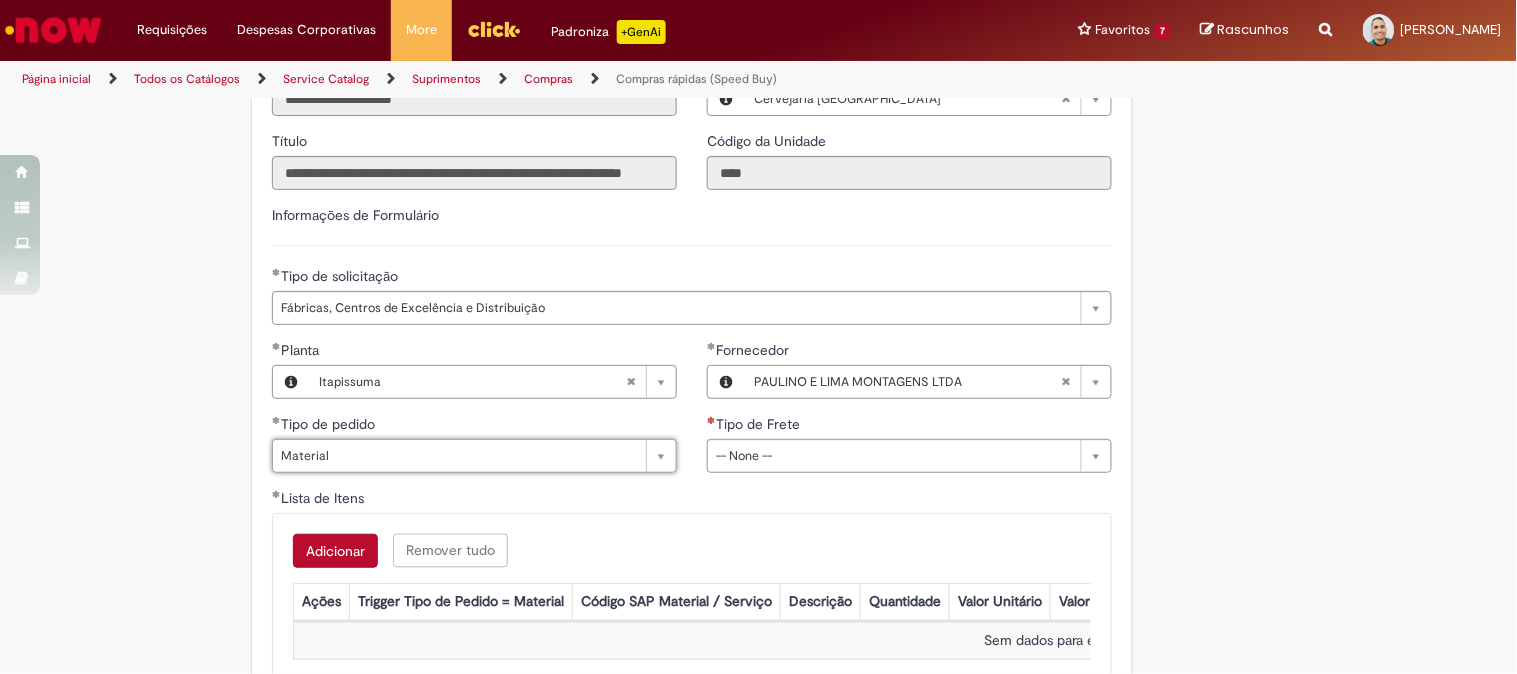 click on "Adicionar Remover tudo Lista de Itens Ações Trigger Tipo de Pedido = Material Código SAP Material / Serviço Descrição Quantidade Valor Unitário Valor Total Moeda Origem do Material Código NCM Conta contábil Método de Pagamento Ordem de Serviço Sem dados para exibir" at bounding box center [692, 599] 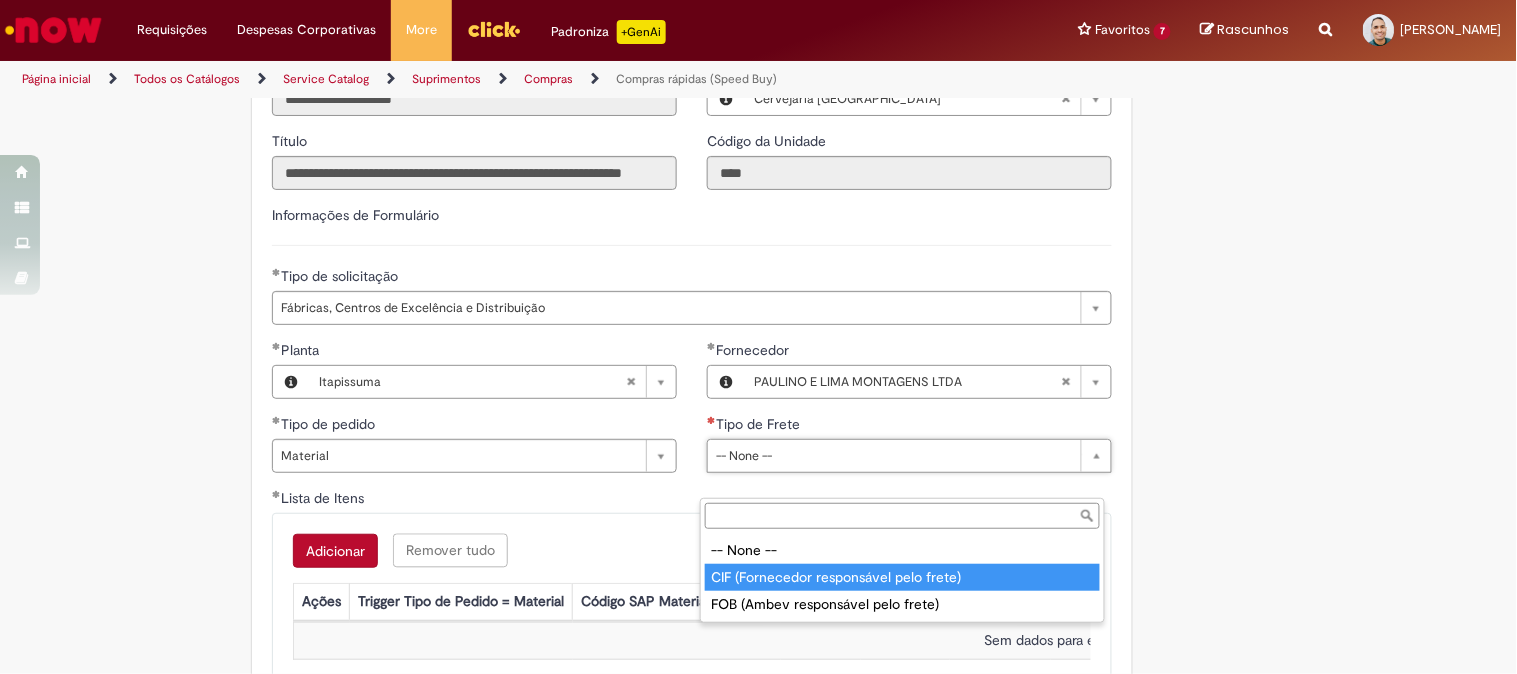 type on "**********" 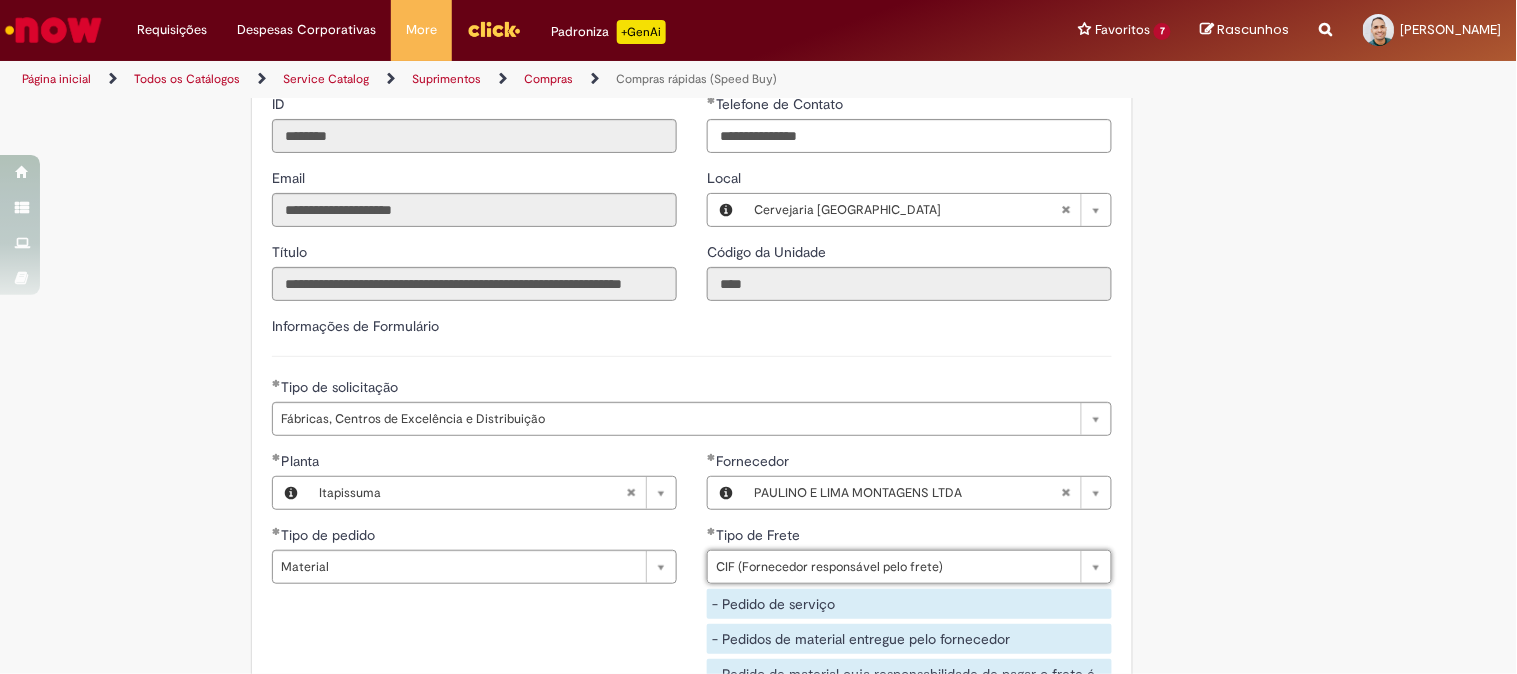 scroll, scrollTop: 3000, scrollLeft: 0, axis: vertical 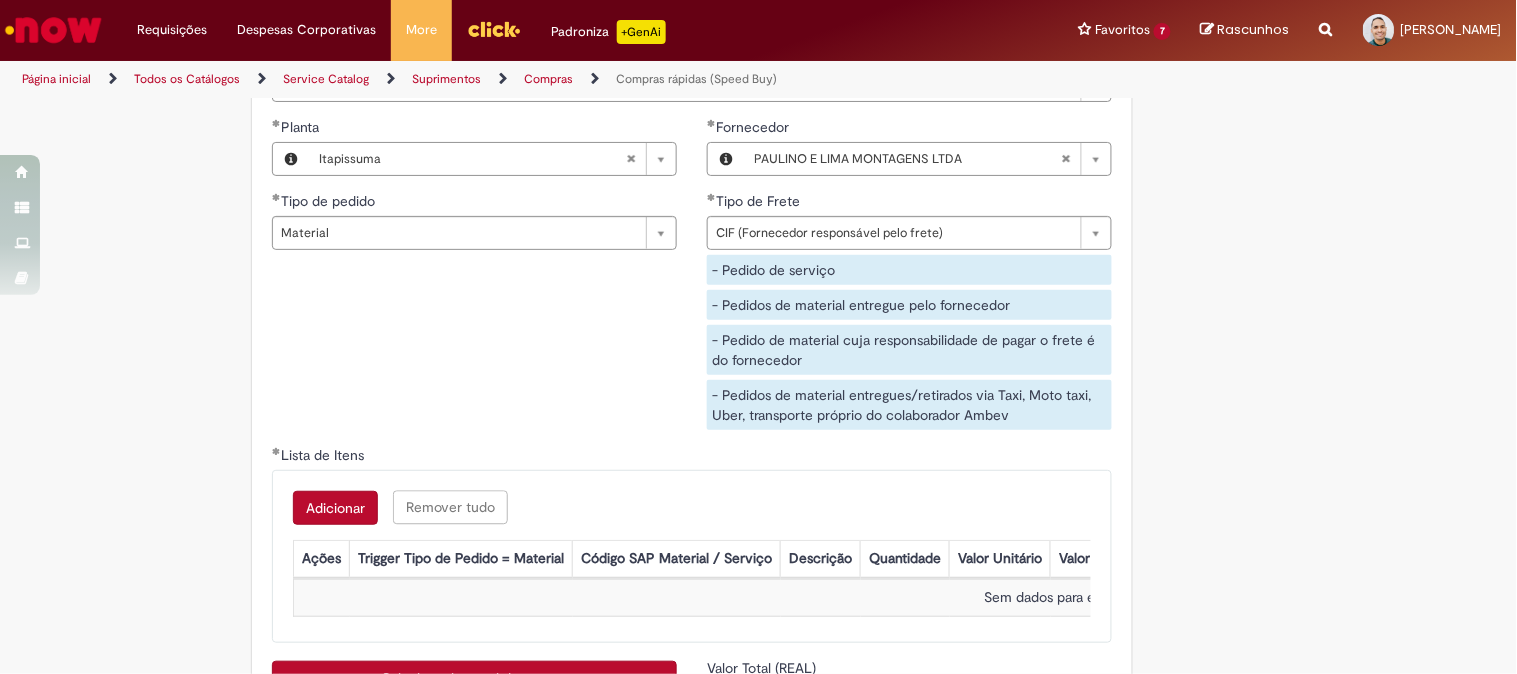 click on "Adicionar" at bounding box center (335, 508) 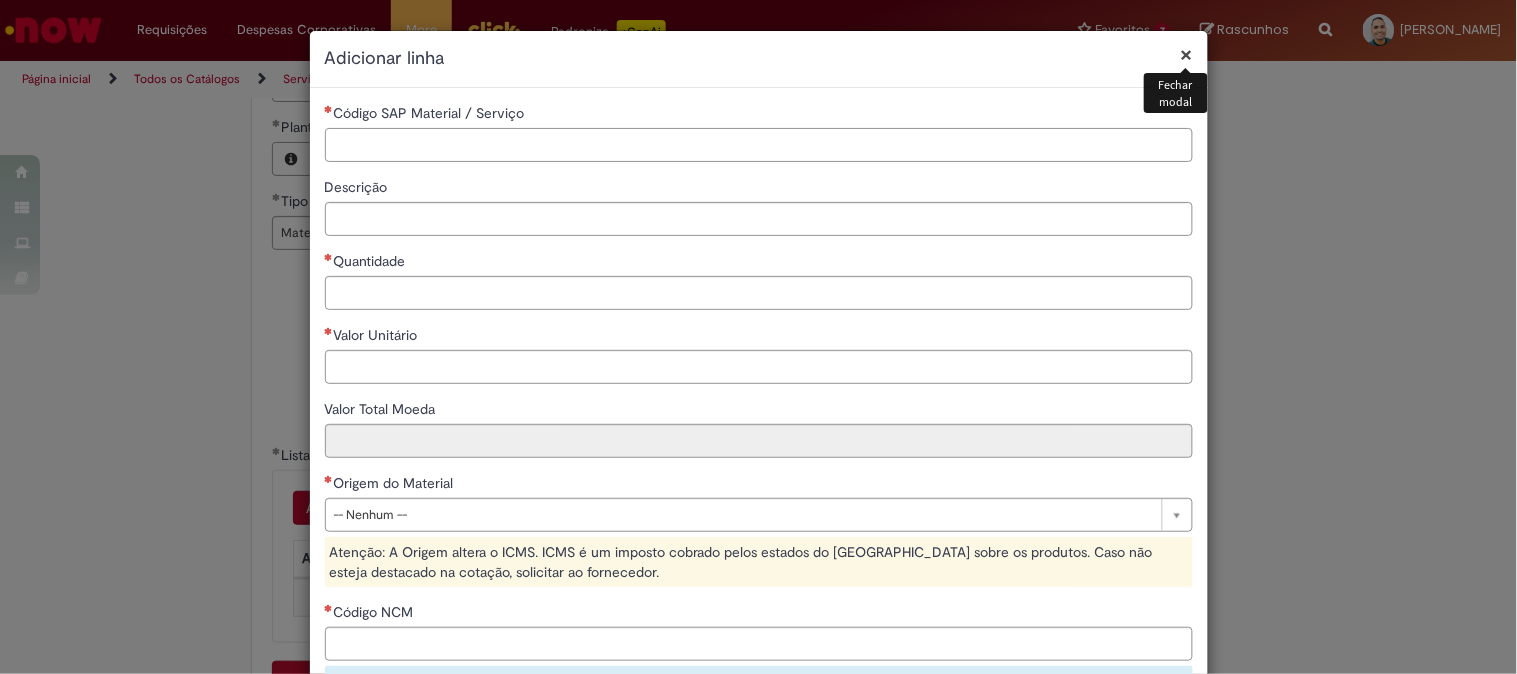 click on "Código SAP Material / Serviço" at bounding box center (759, 145) 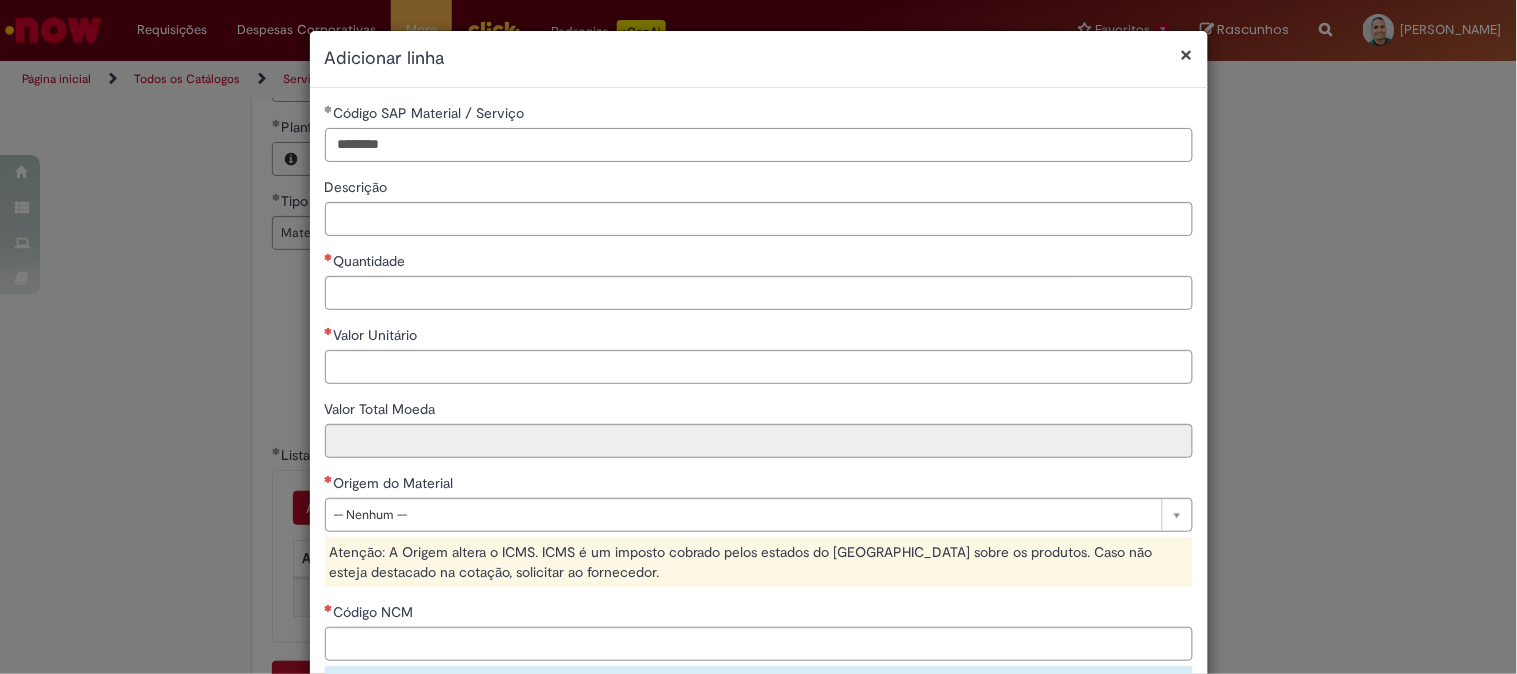 type on "********" 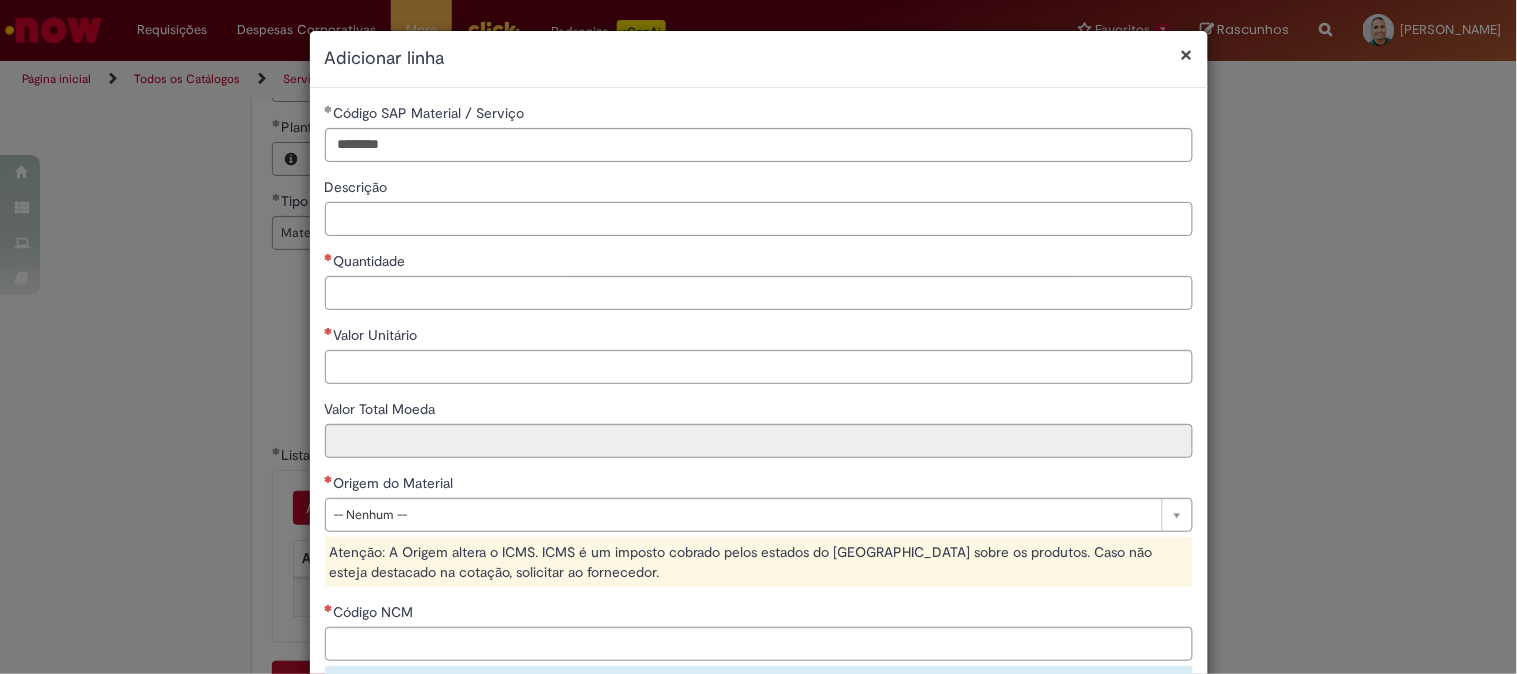 click on "Descrição" at bounding box center (759, 219) 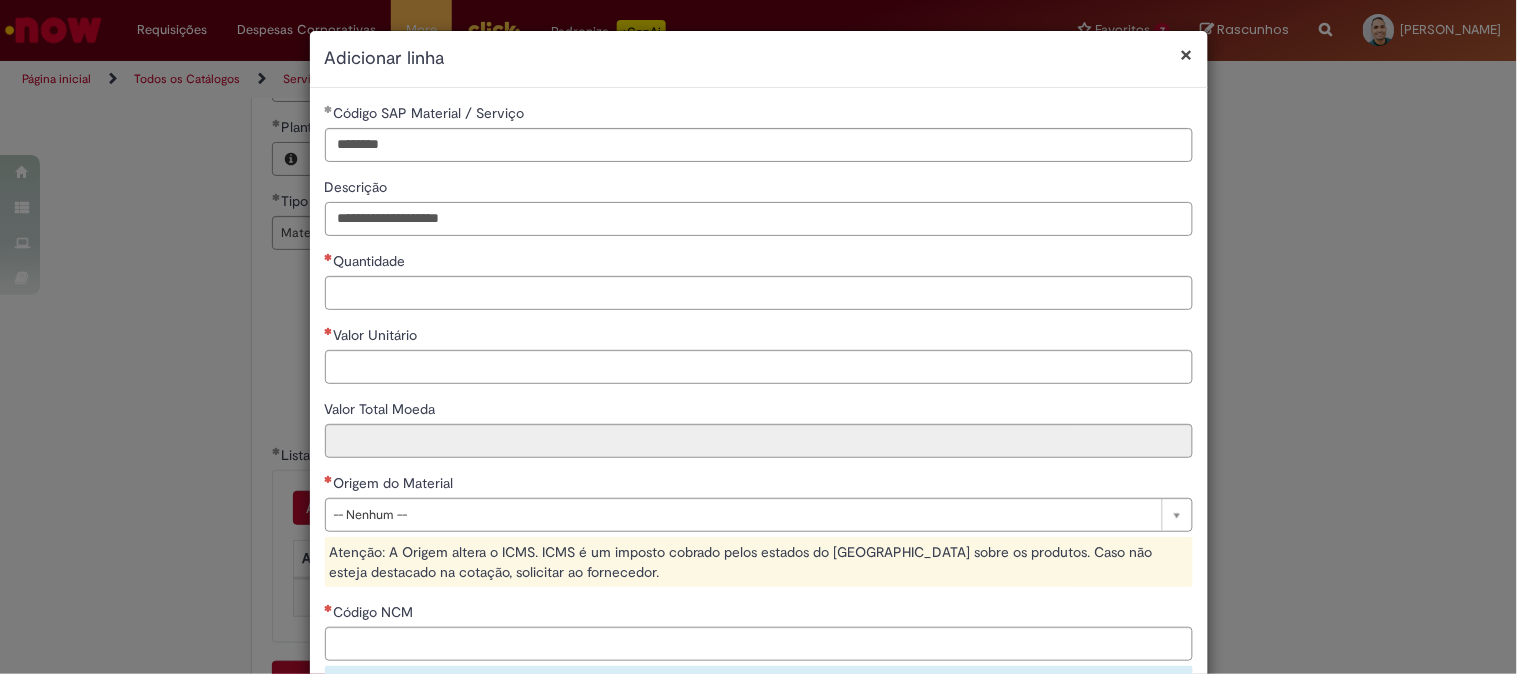 type on "**********" 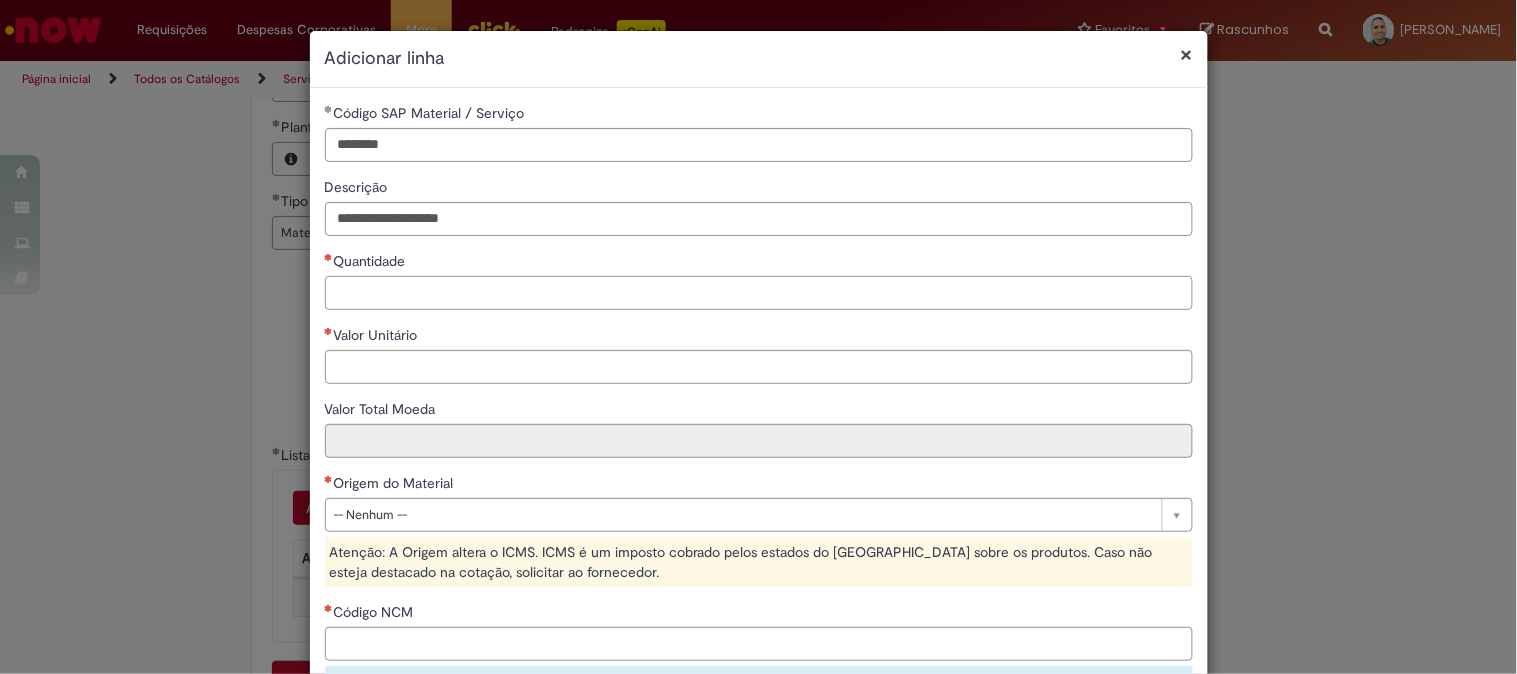click on "Quantidade" at bounding box center [759, 293] 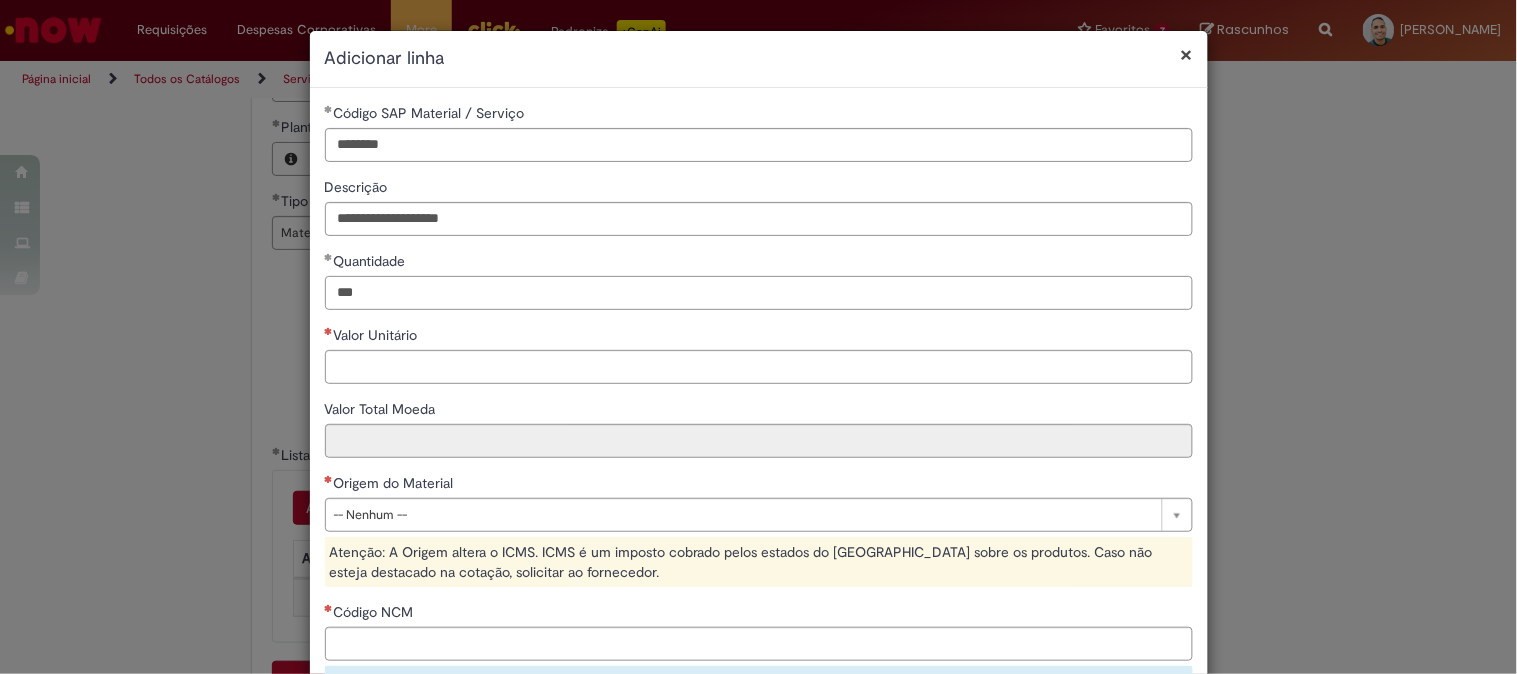 type on "***" 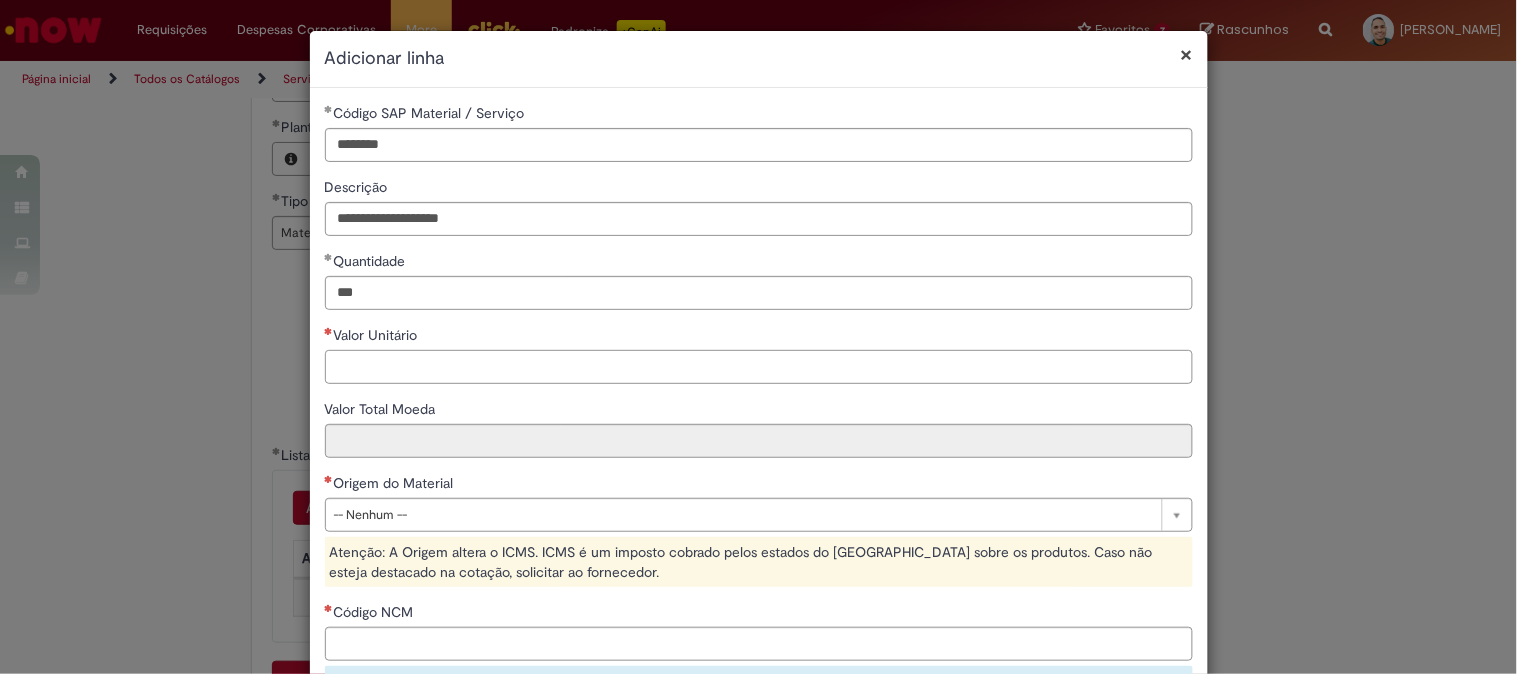 click on "Valor Unitário" at bounding box center (759, 367) 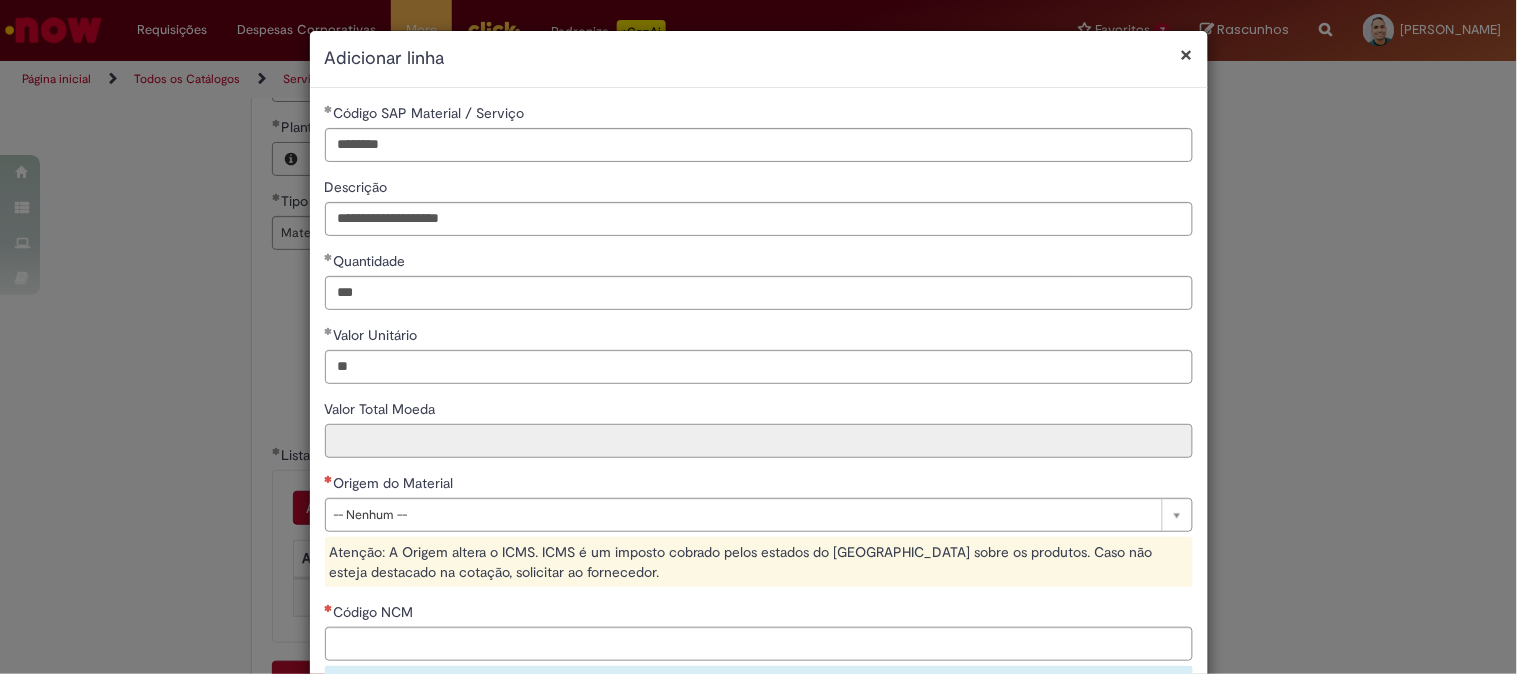 type on "*****" 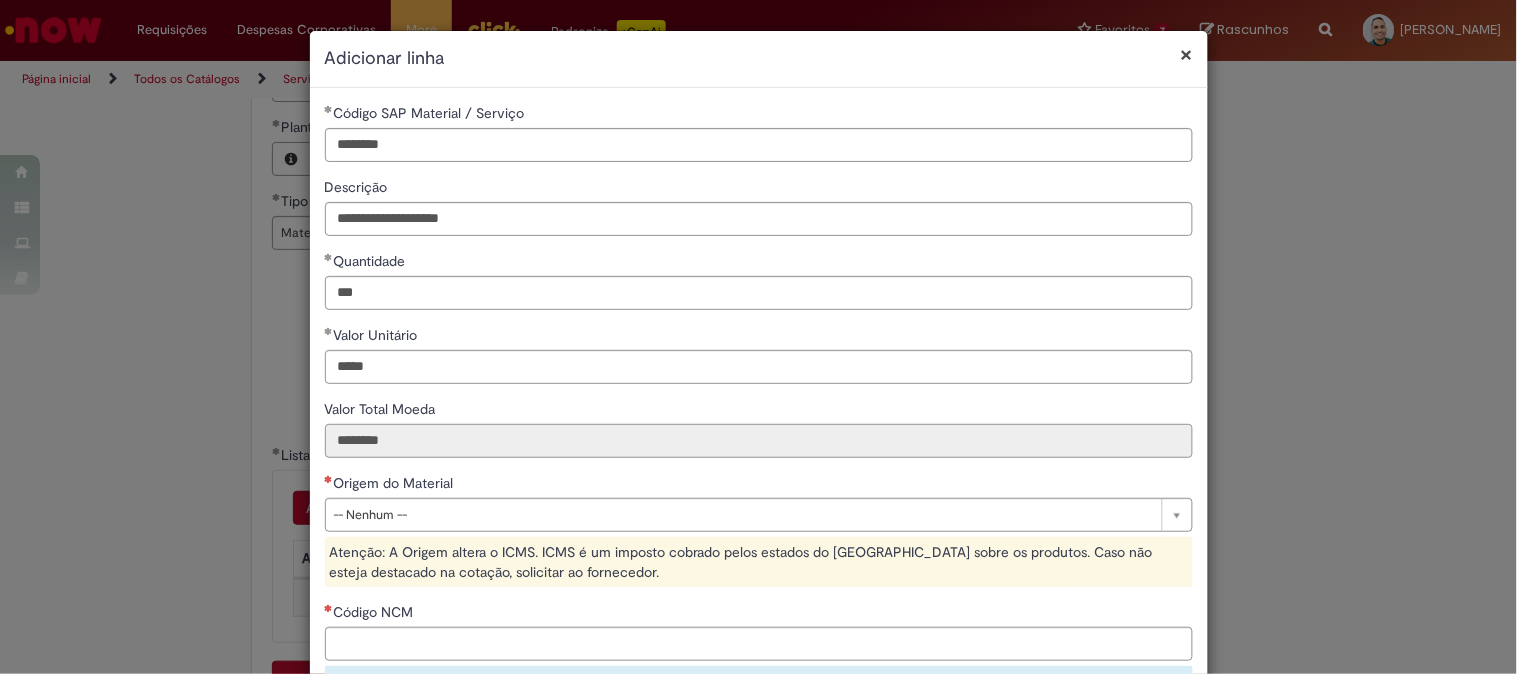 click on "********" at bounding box center (759, 441) 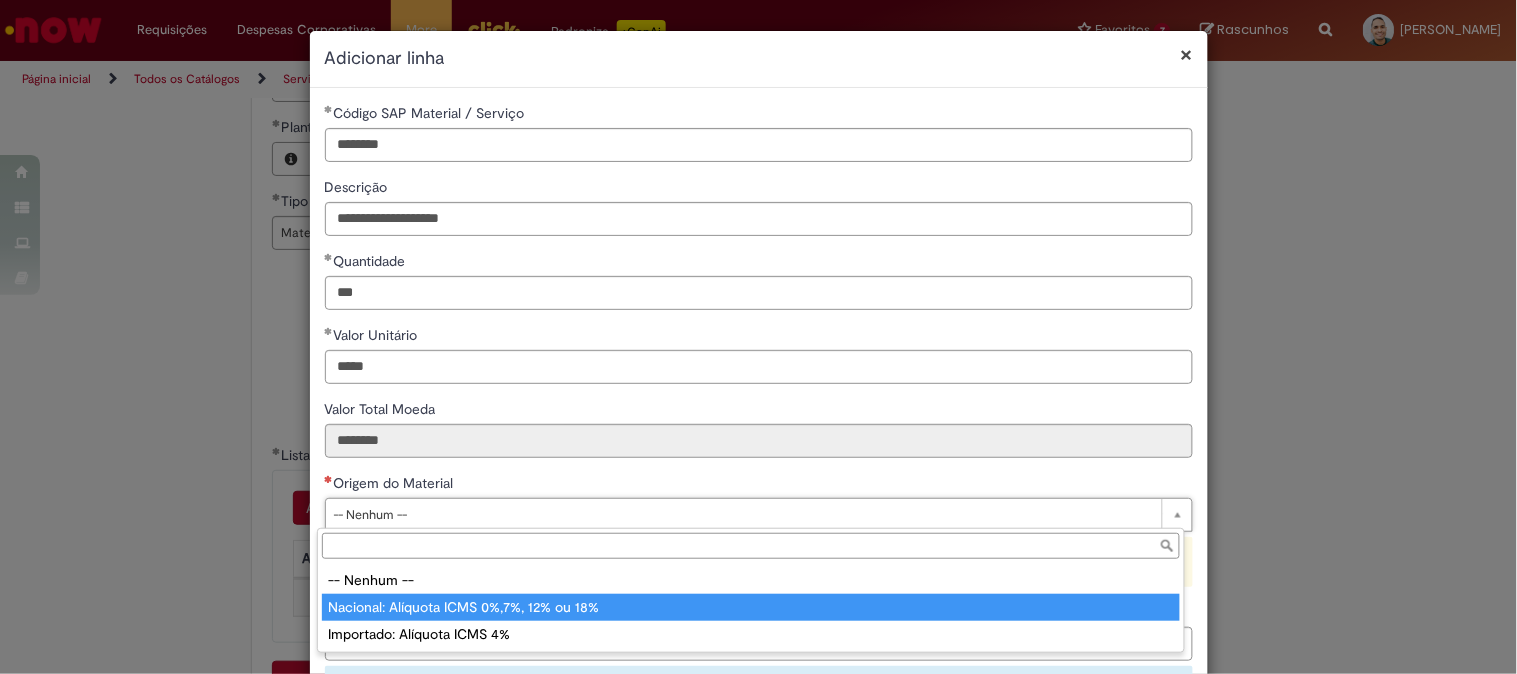 type on "**********" 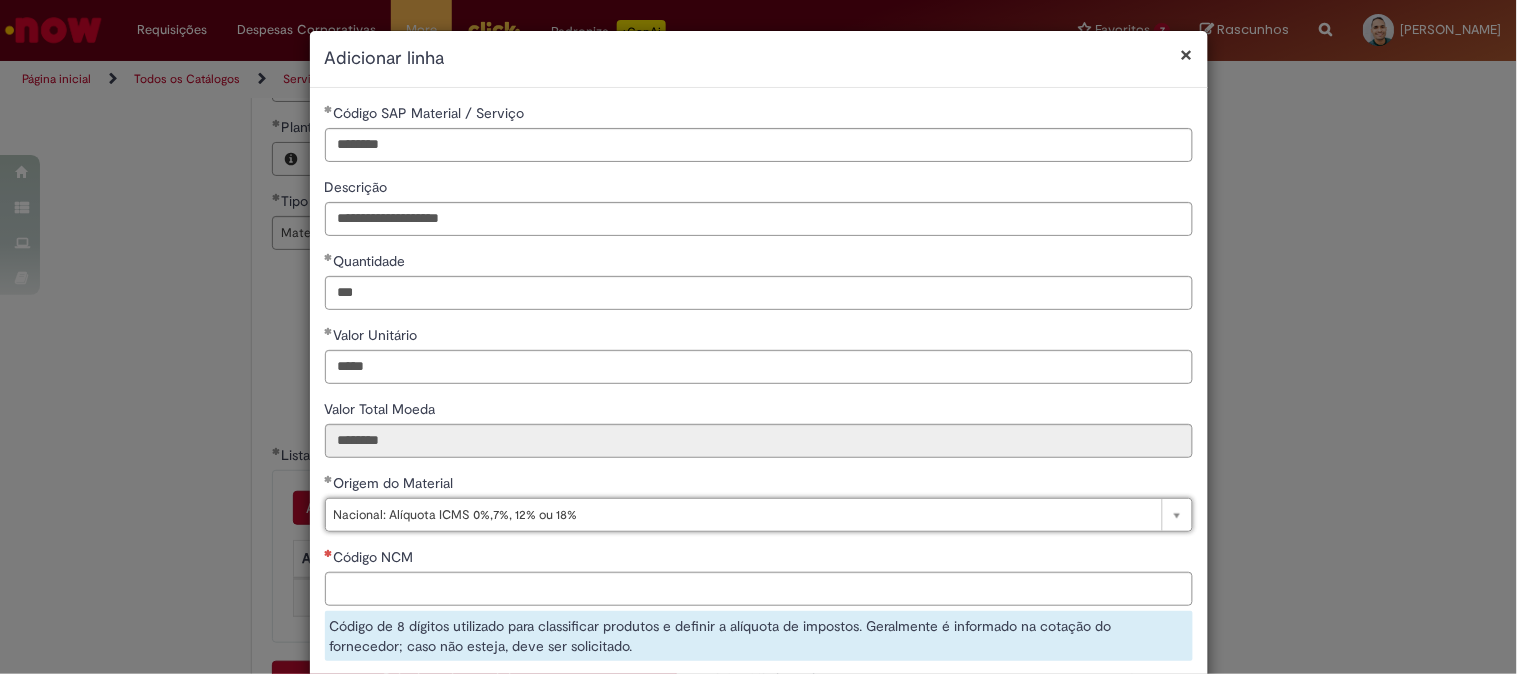 scroll, scrollTop: 111, scrollLeft: 0, axis: vertical 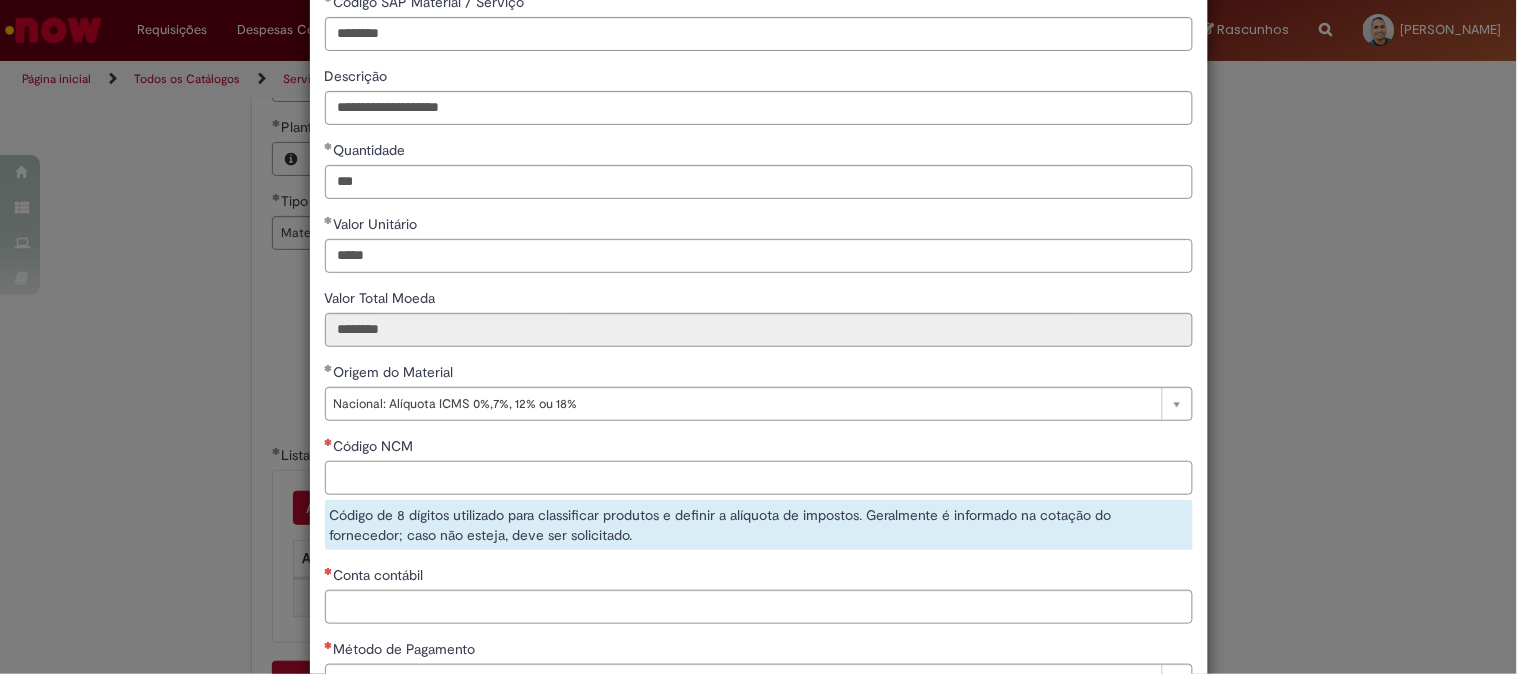 click on "Código NCM" at bounding box center (759, 478) 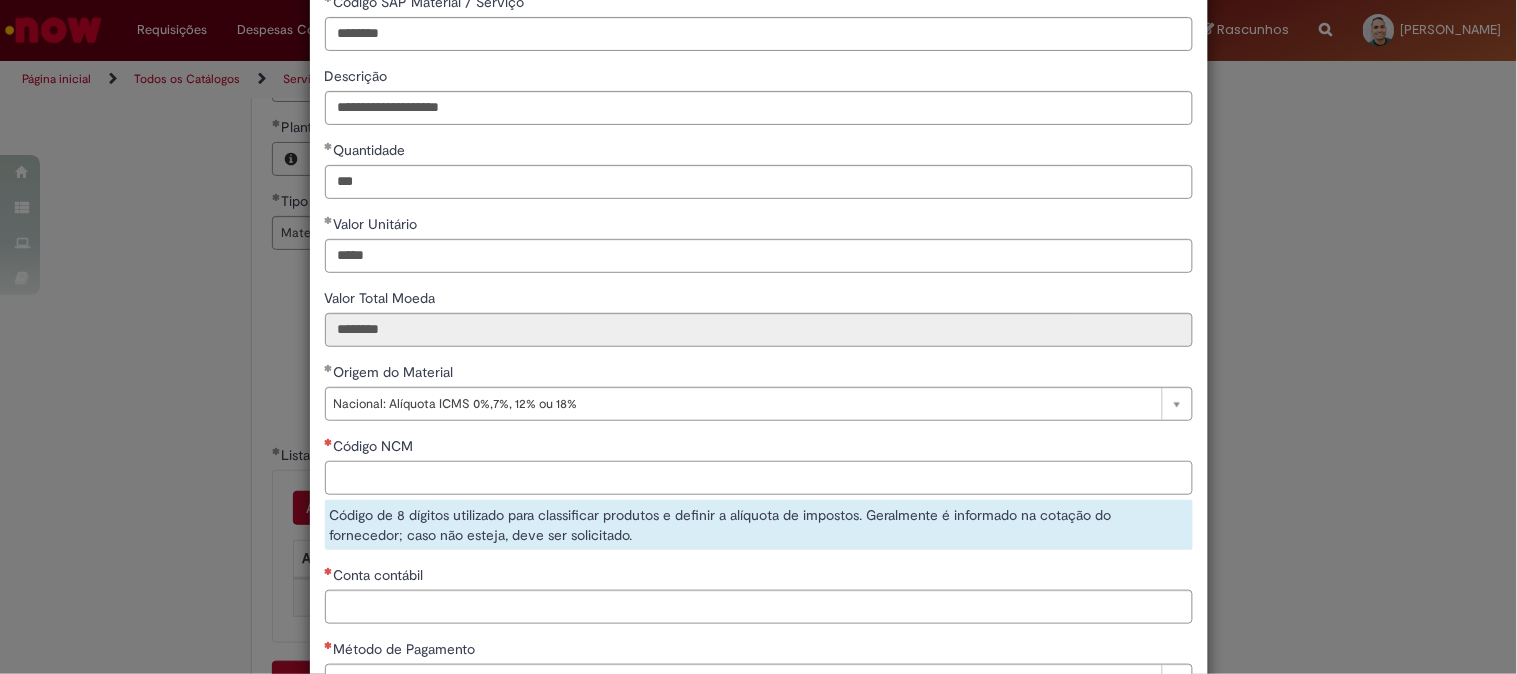 paste on "**********" 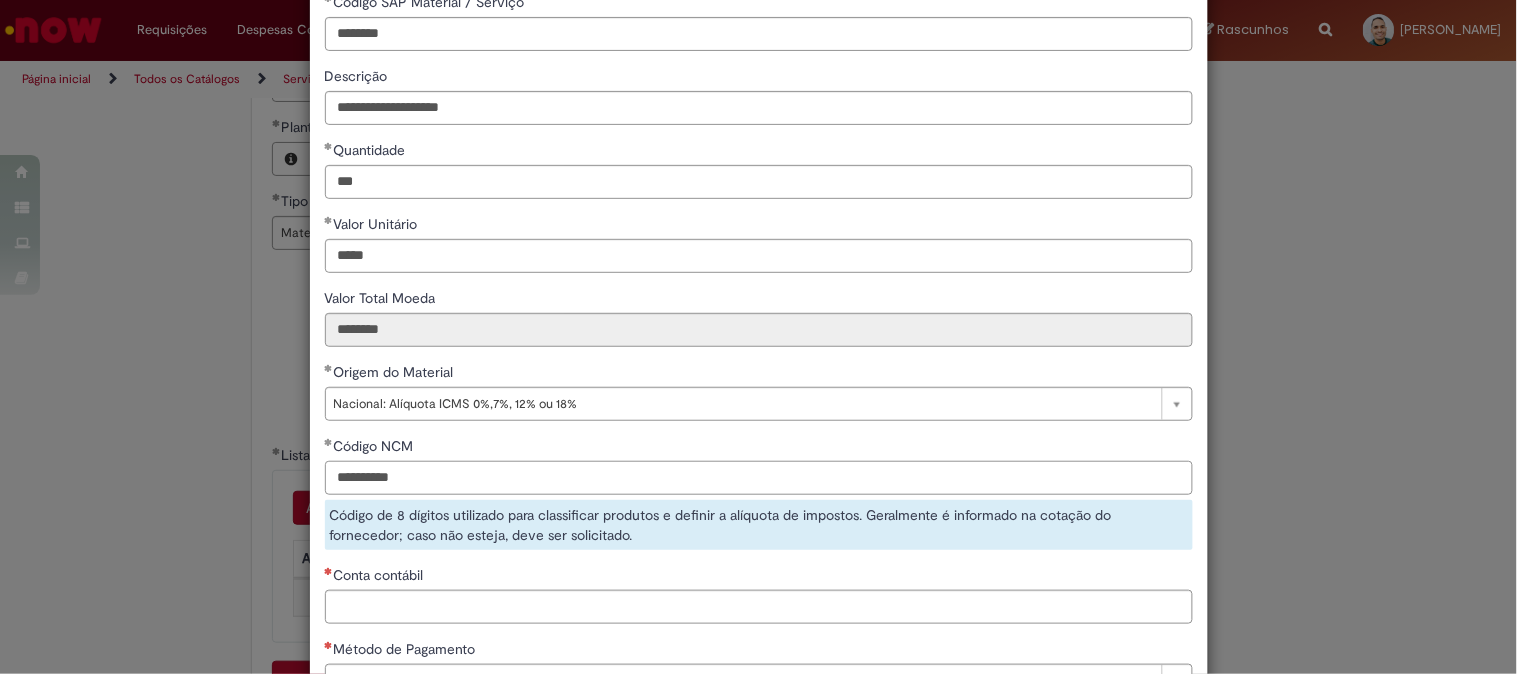 click on "**********" at bounding box center [759, 478] 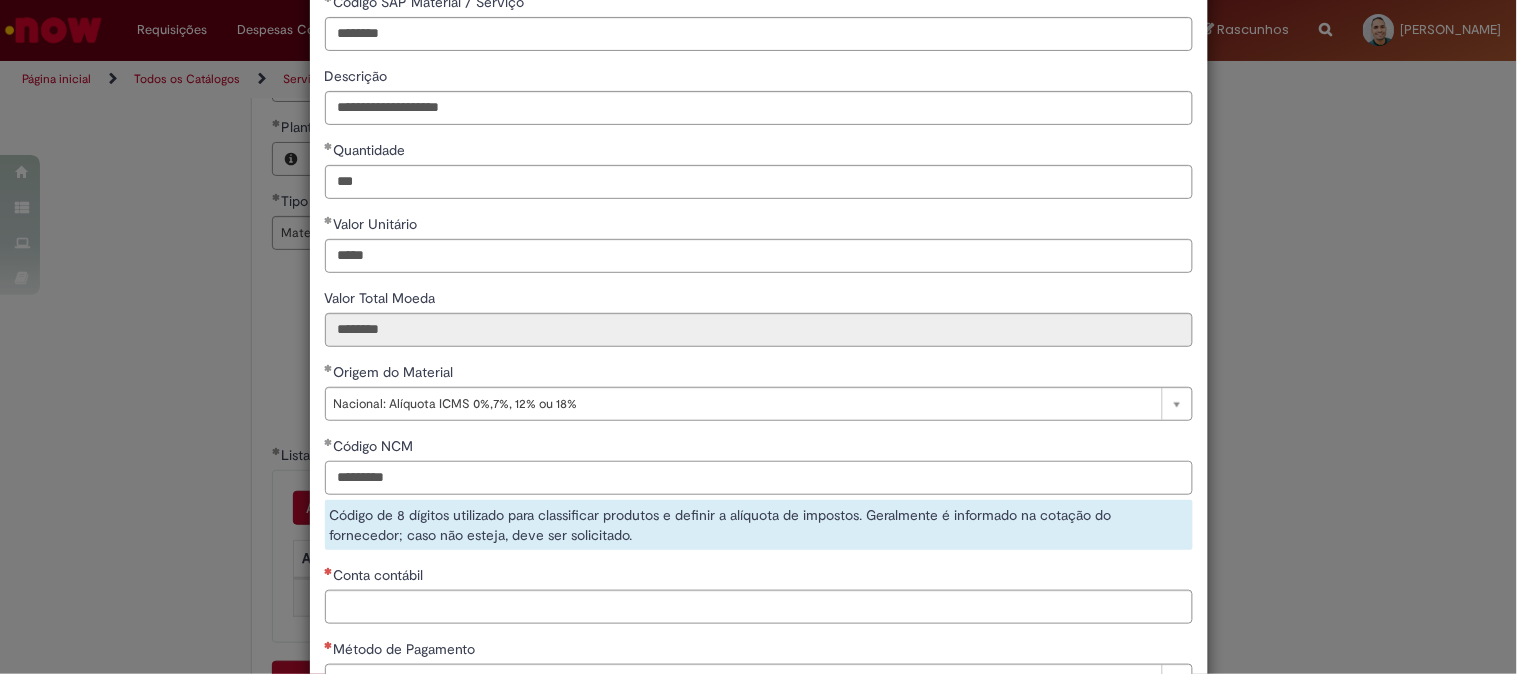 type on "********" 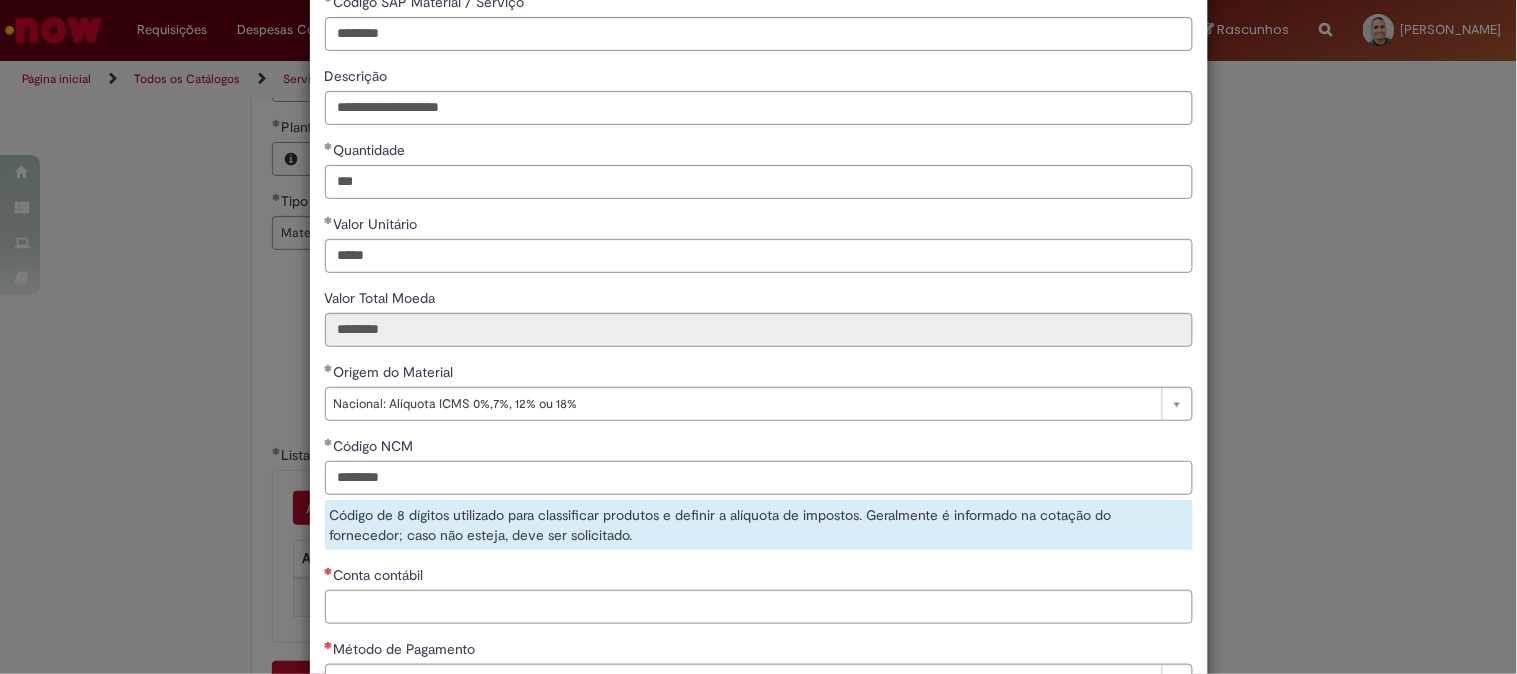 drag, startPoint x: 416, startPoint y: 480, endPoint x: 325, endPoint y: 472, distance: 91.350975 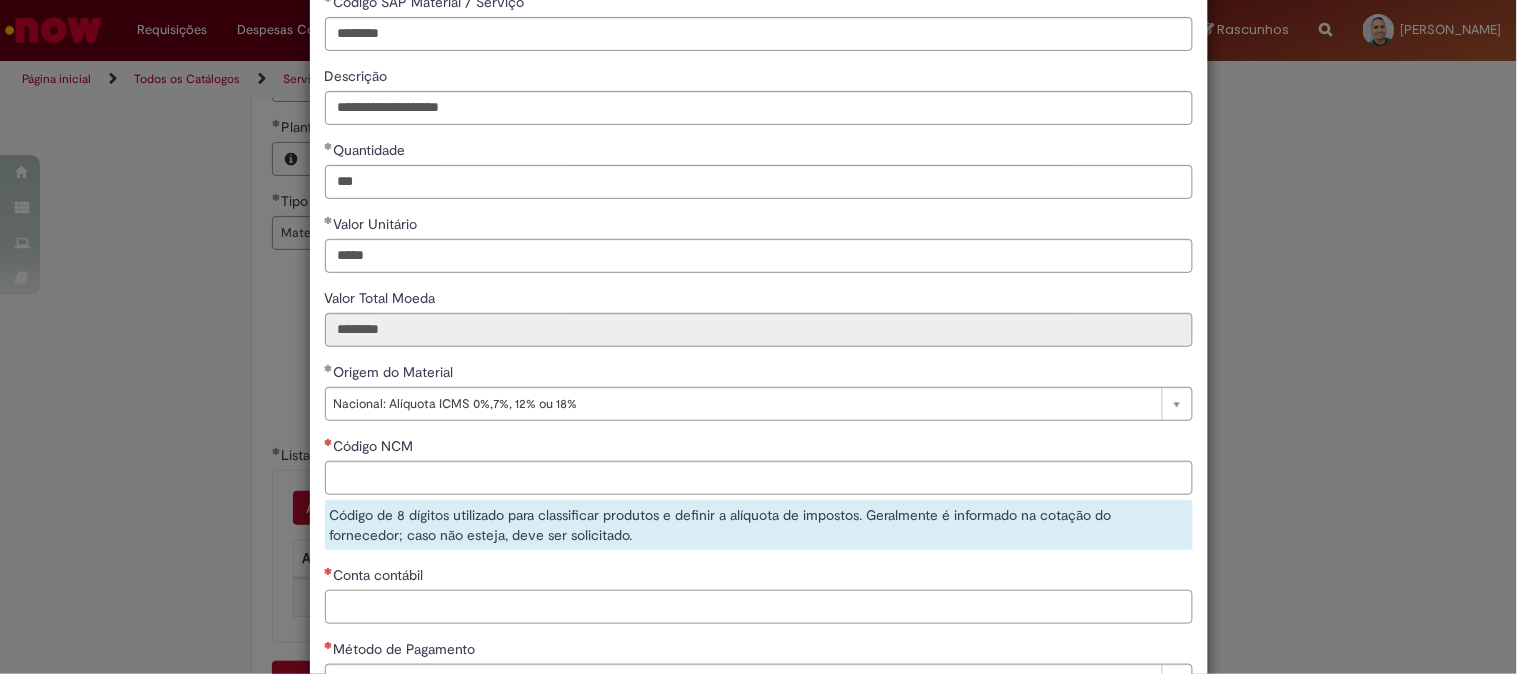 click on "Conta contábil" at bounding box center (759, 607) 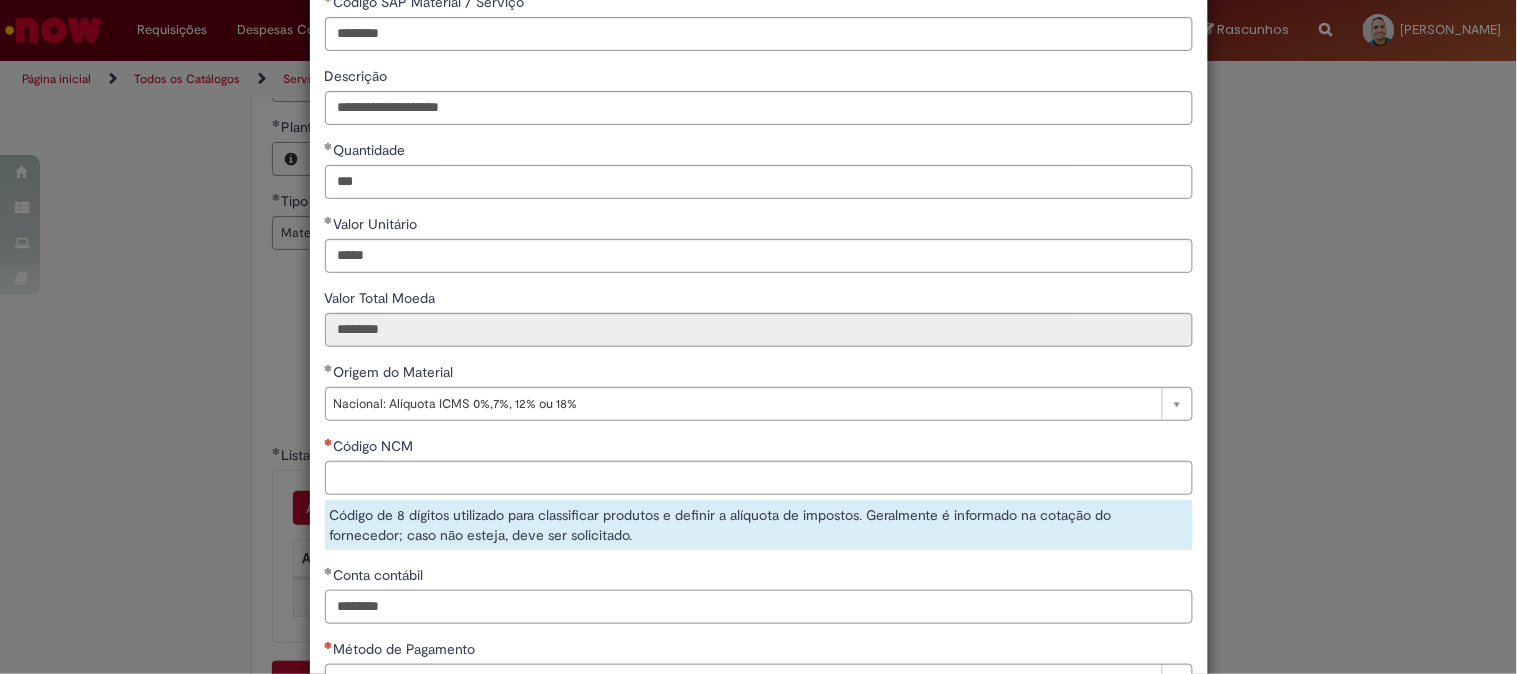 type on "********" 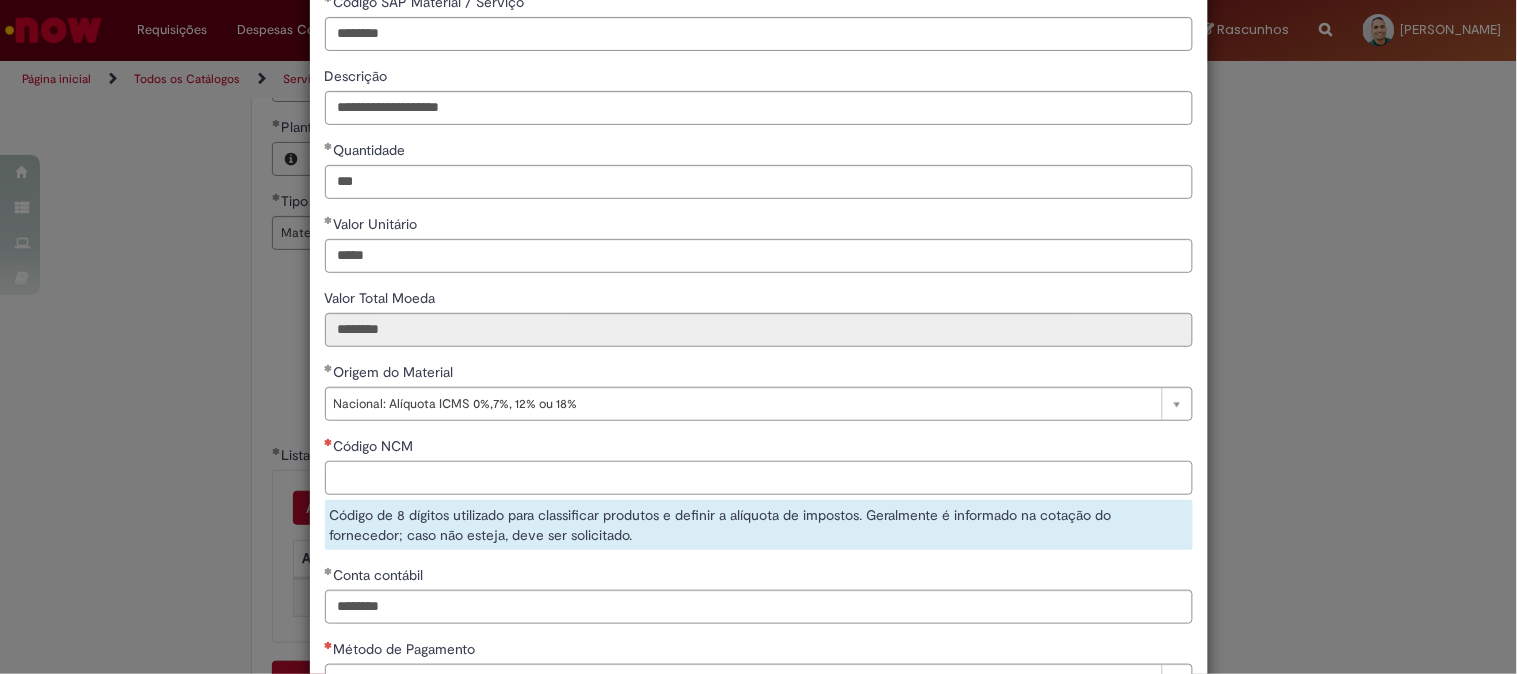 click on "Código NCM" at bounding box center (759, 478) 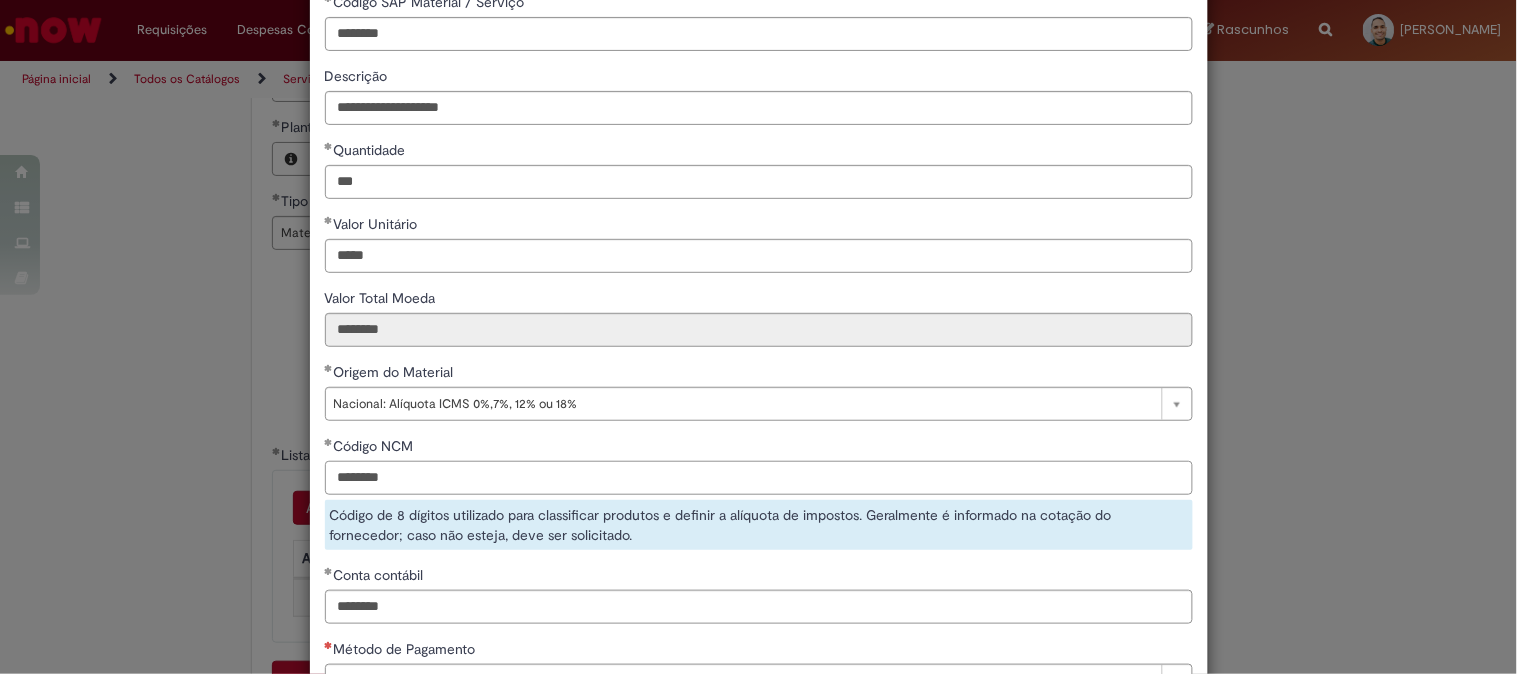type on "********" 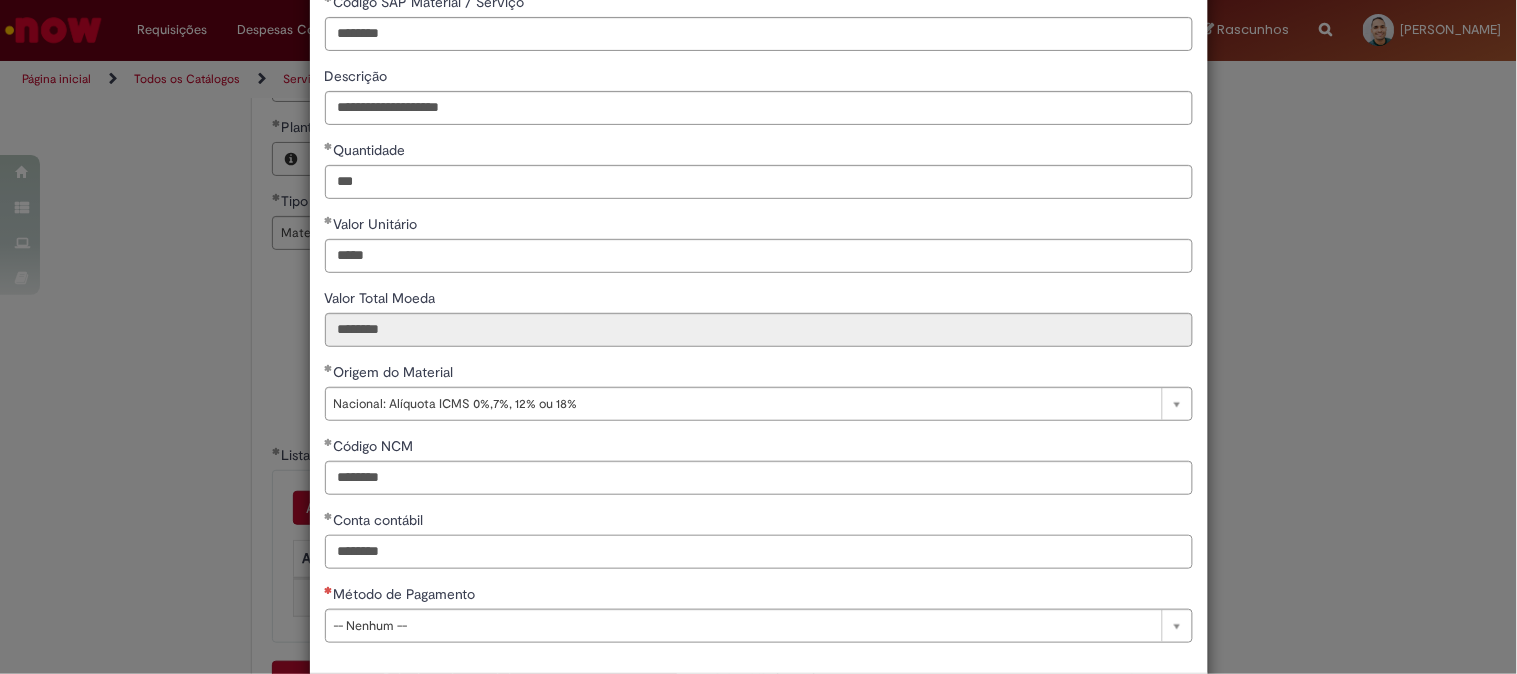click on "********" at bounding box center [759, 552] 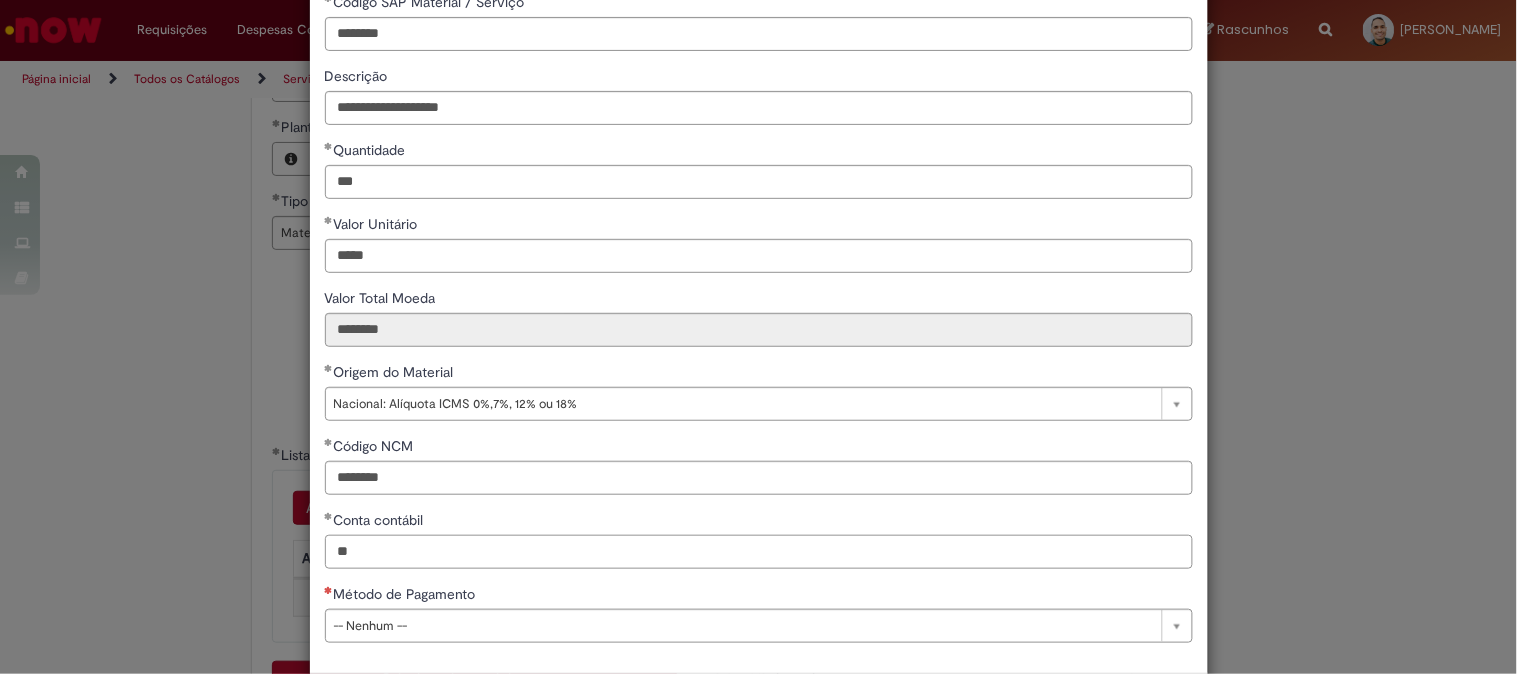 type on "*" 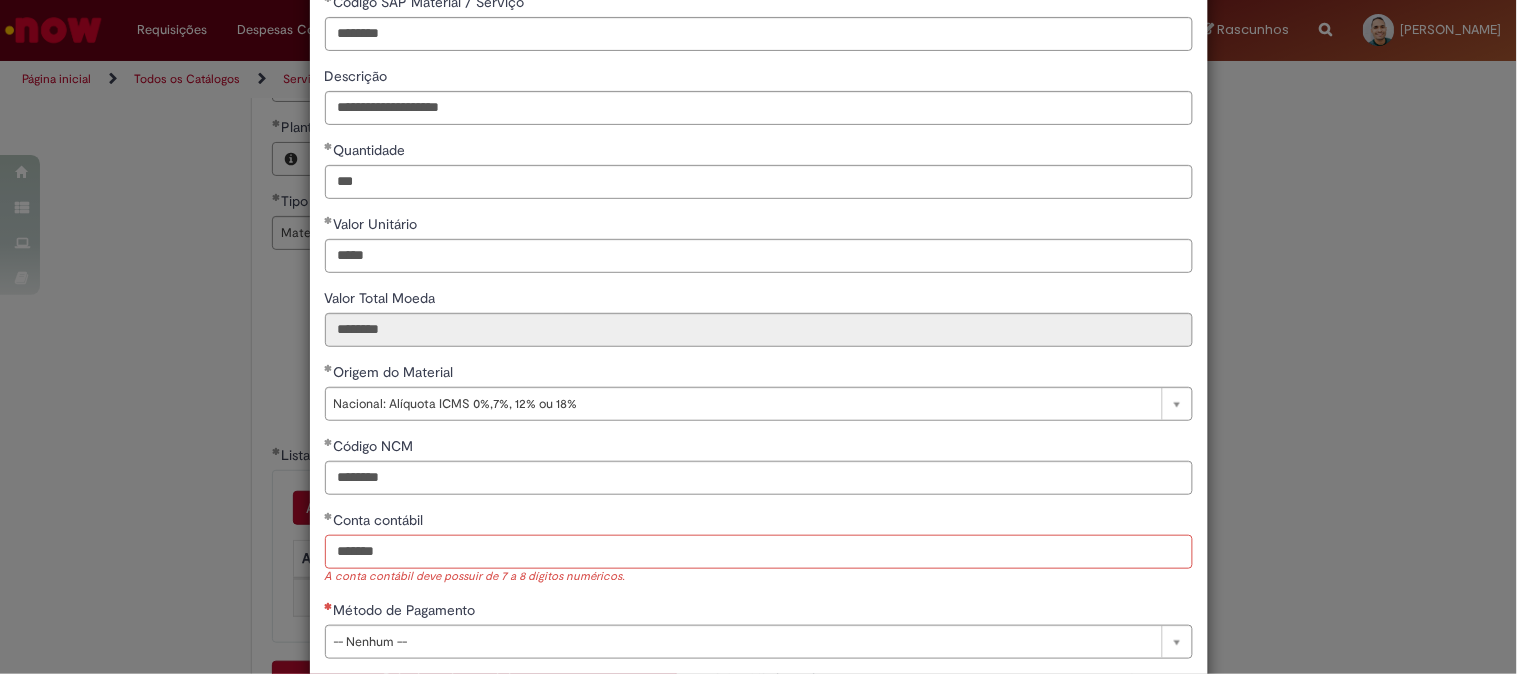type on "*******" 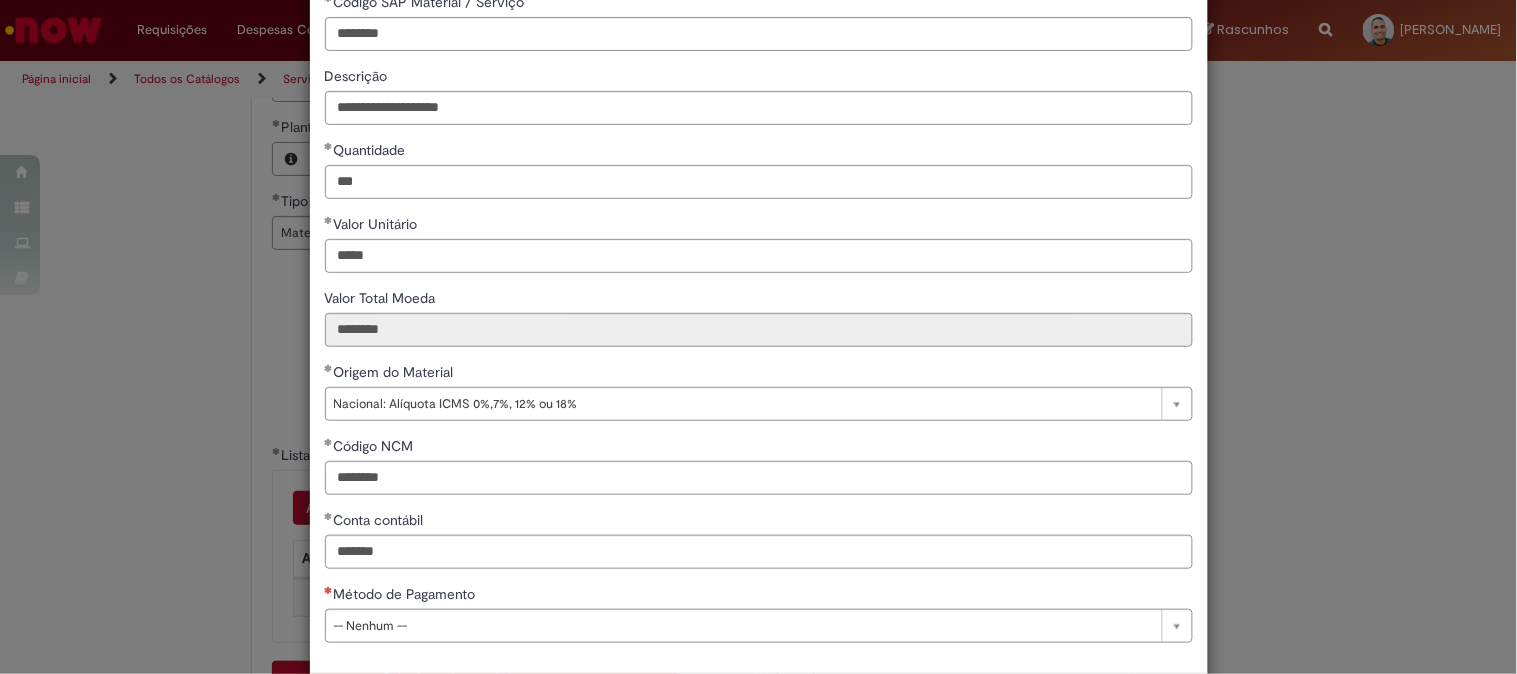 scroll, scrollTop: 112, scrollLeft: 0, axis: vertical 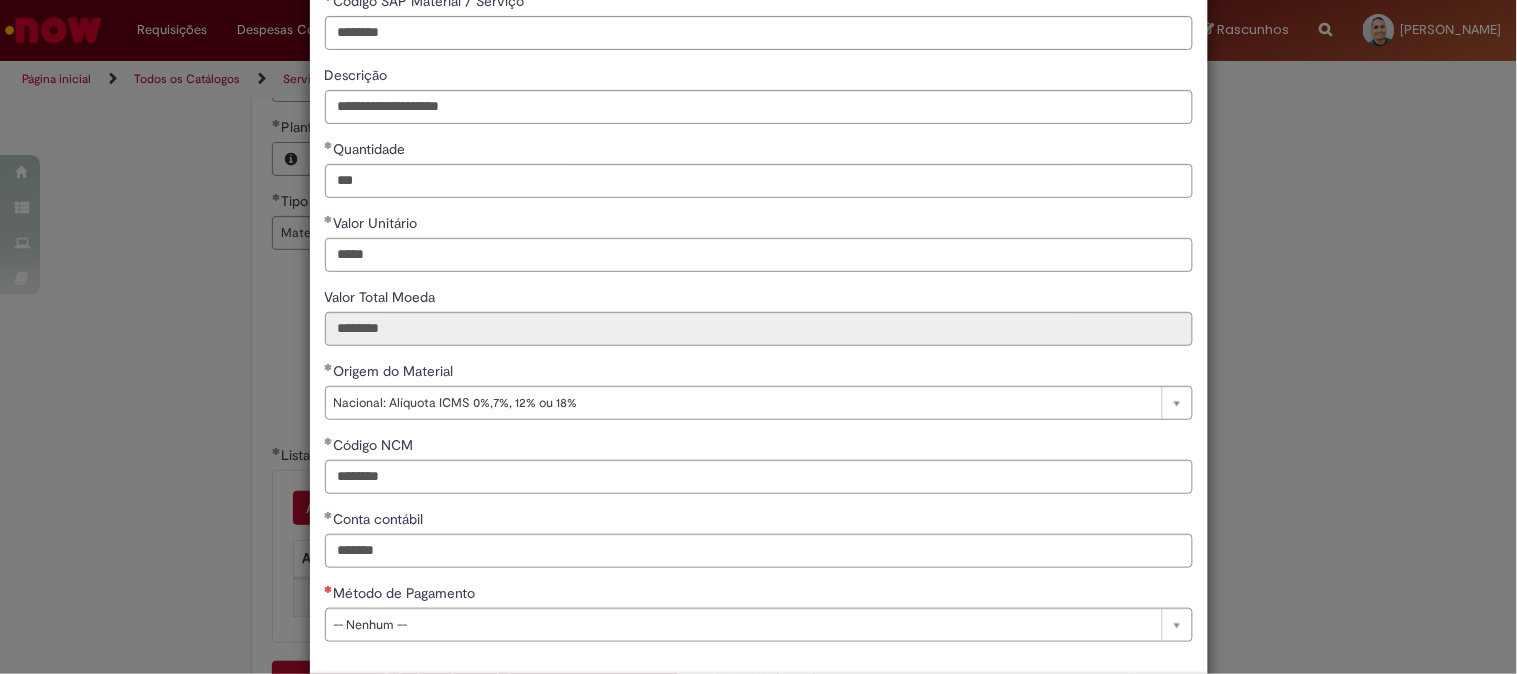 click on "**********" at bounding box center [759, 612] 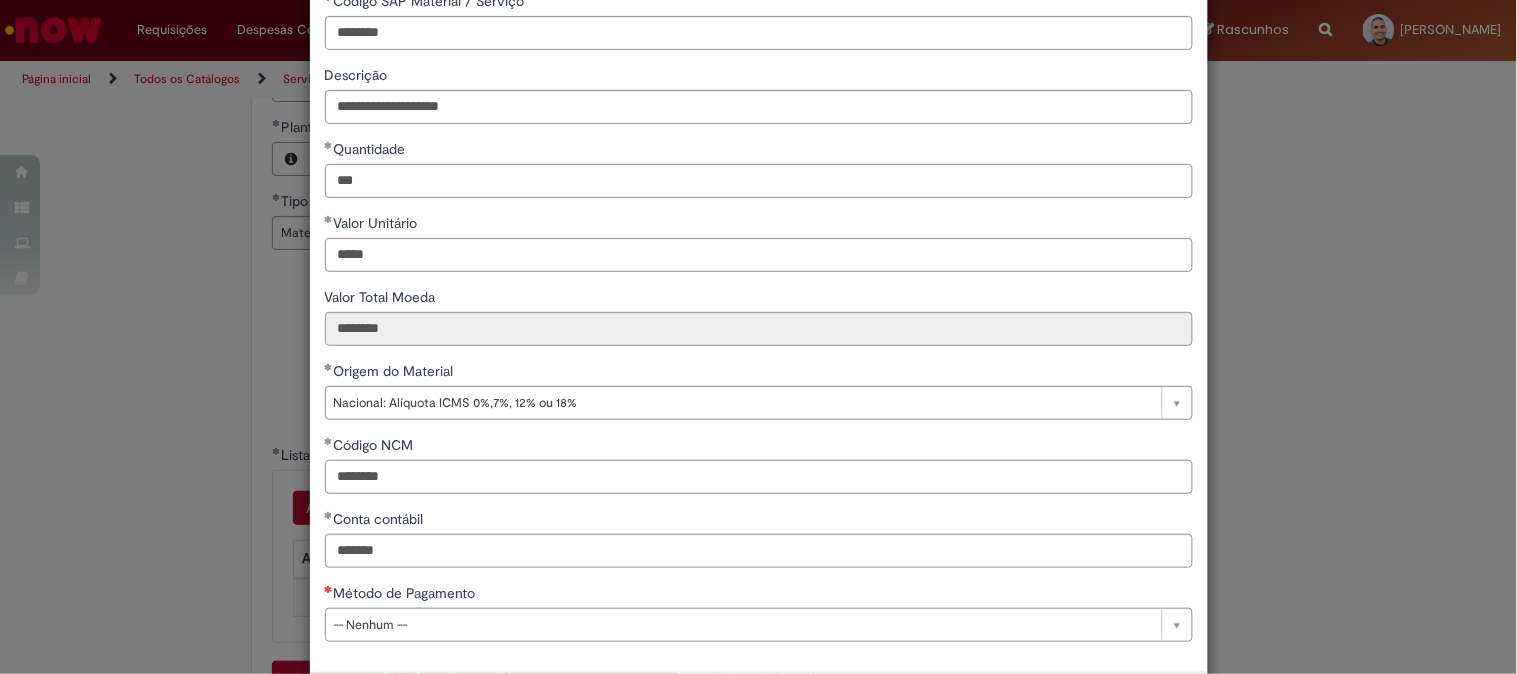 scroll, scrollTop: 111, scrollLeft: 0, axis: vertical 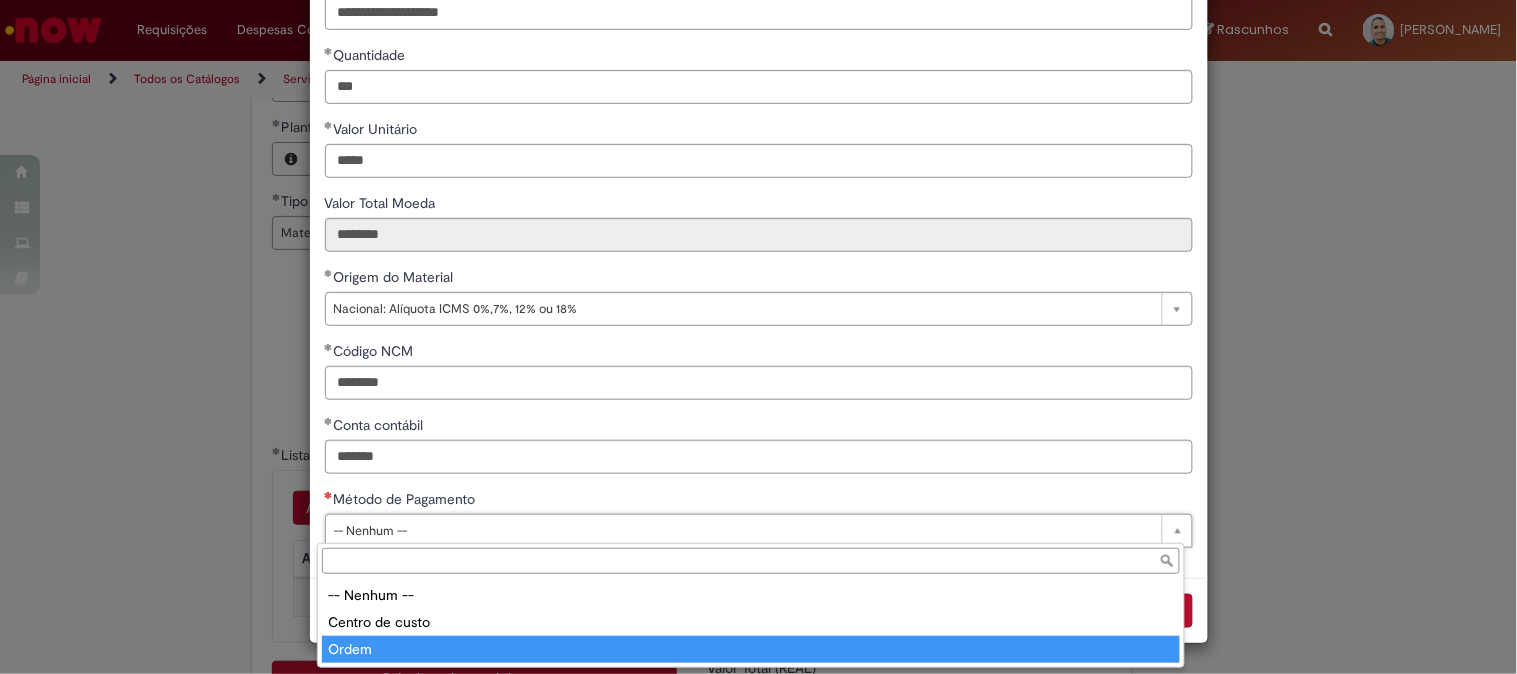 type on "*****" 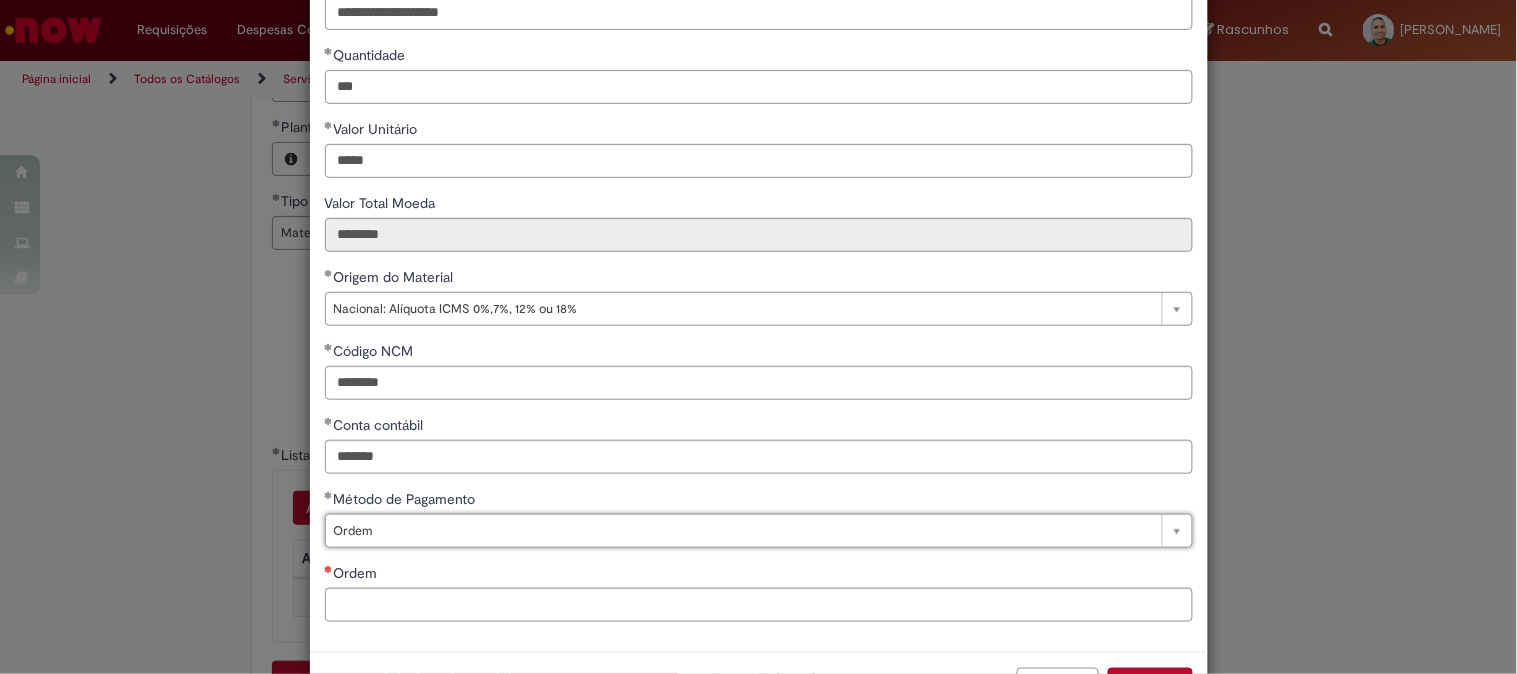 scroll, scrollTop: 280, scrollLeft: 0, axis: vertical 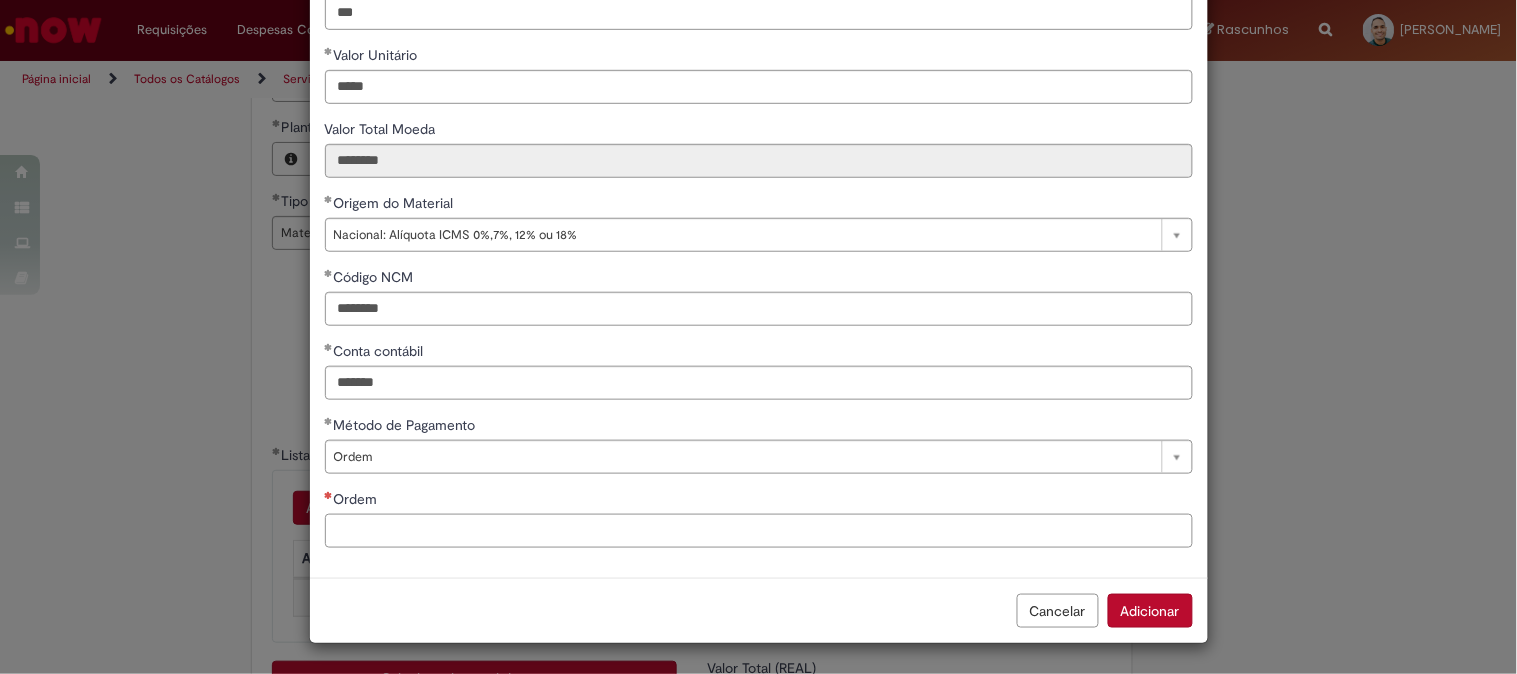 click on "Ordem" at bounding box center [759, 531] 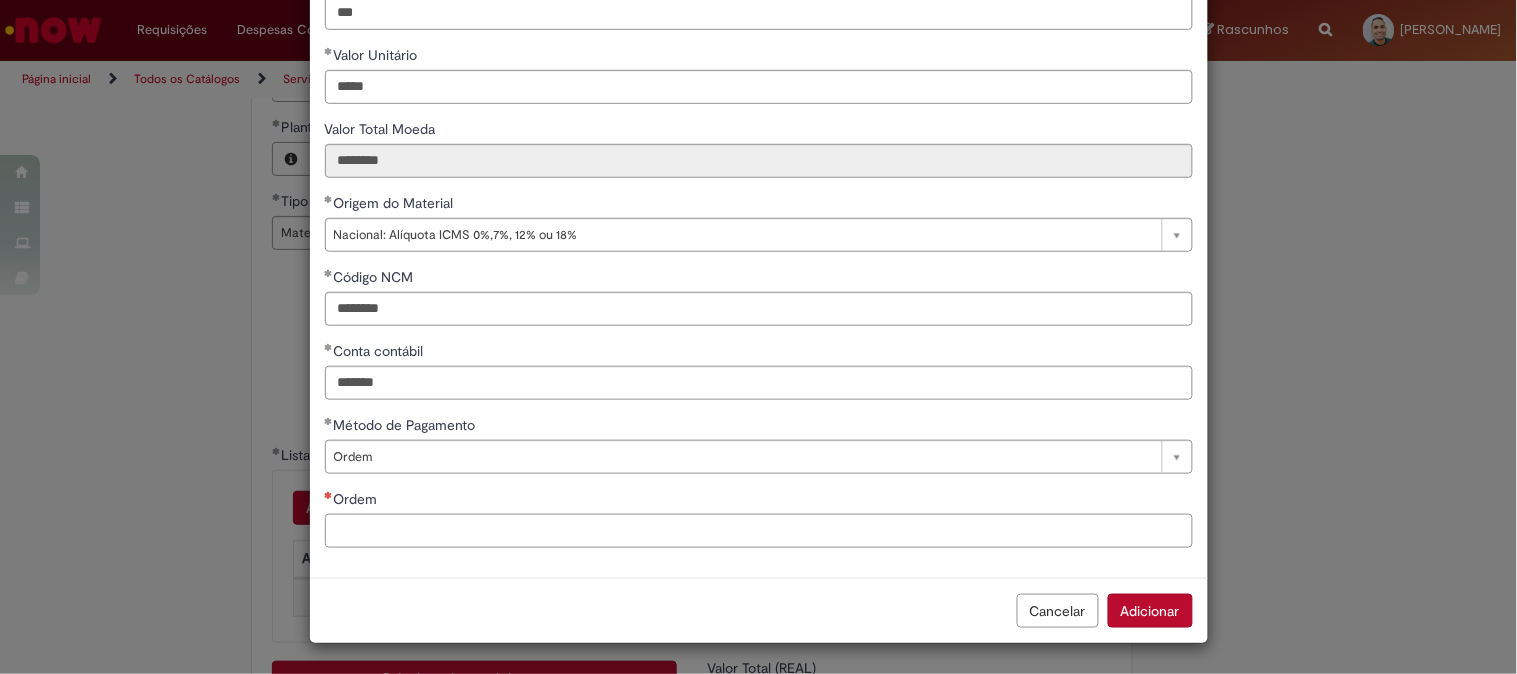 paste on "**********" 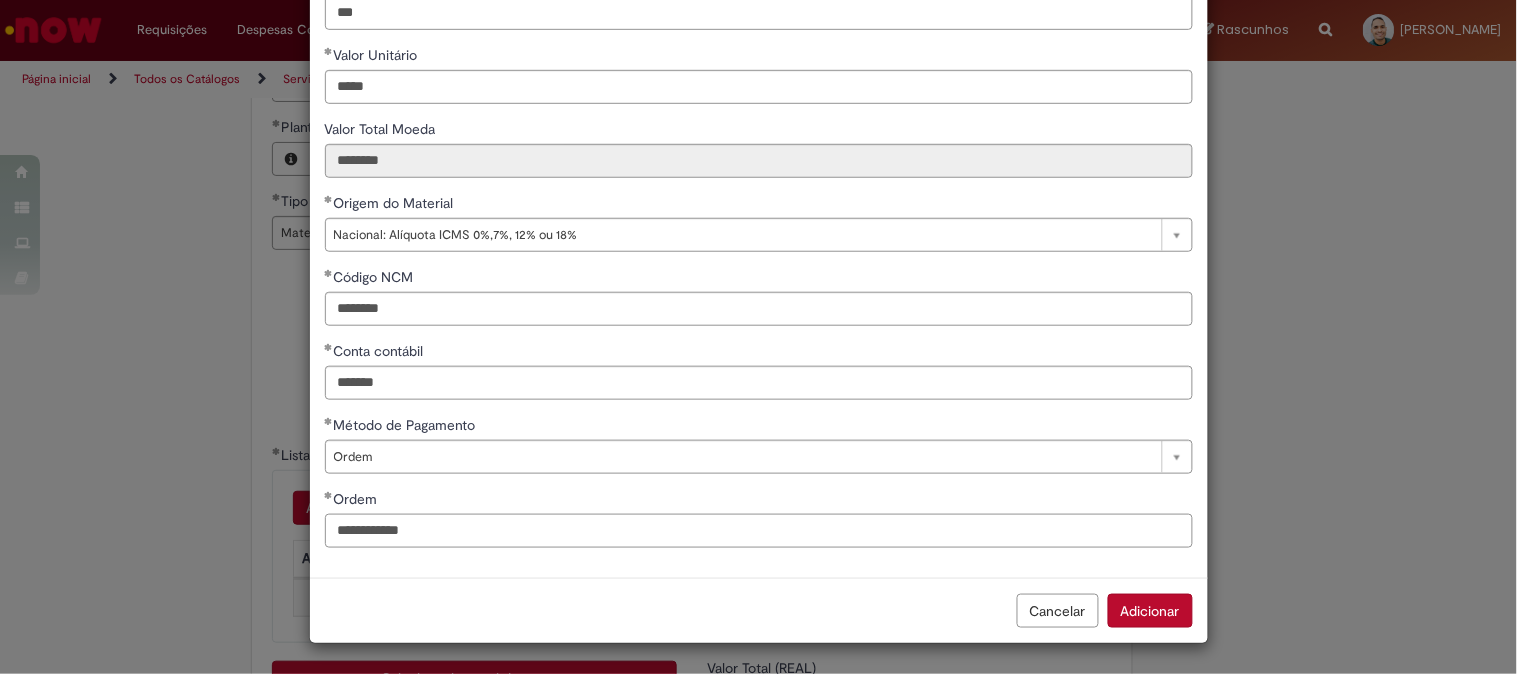 type on "**********" 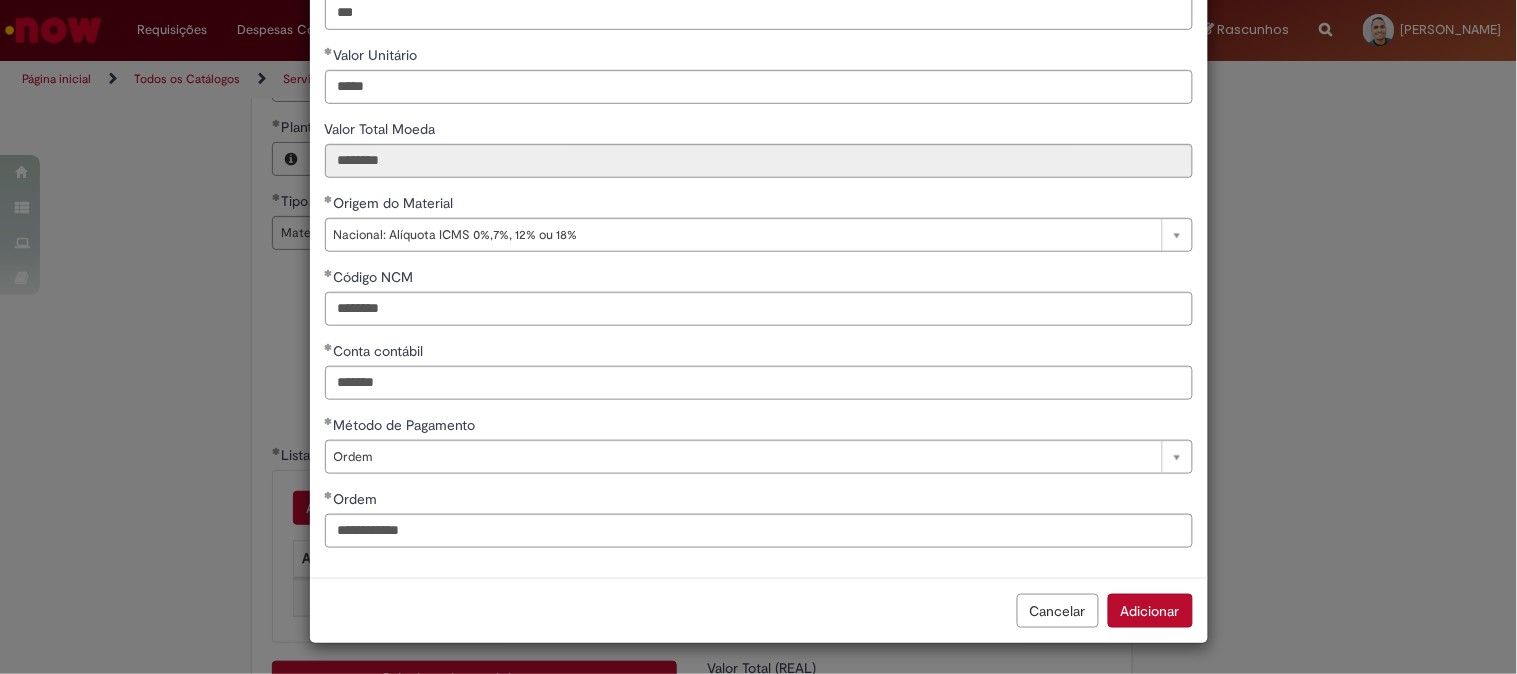 click on "Cancelar   Adicionar" at bounding box center [759, 610] 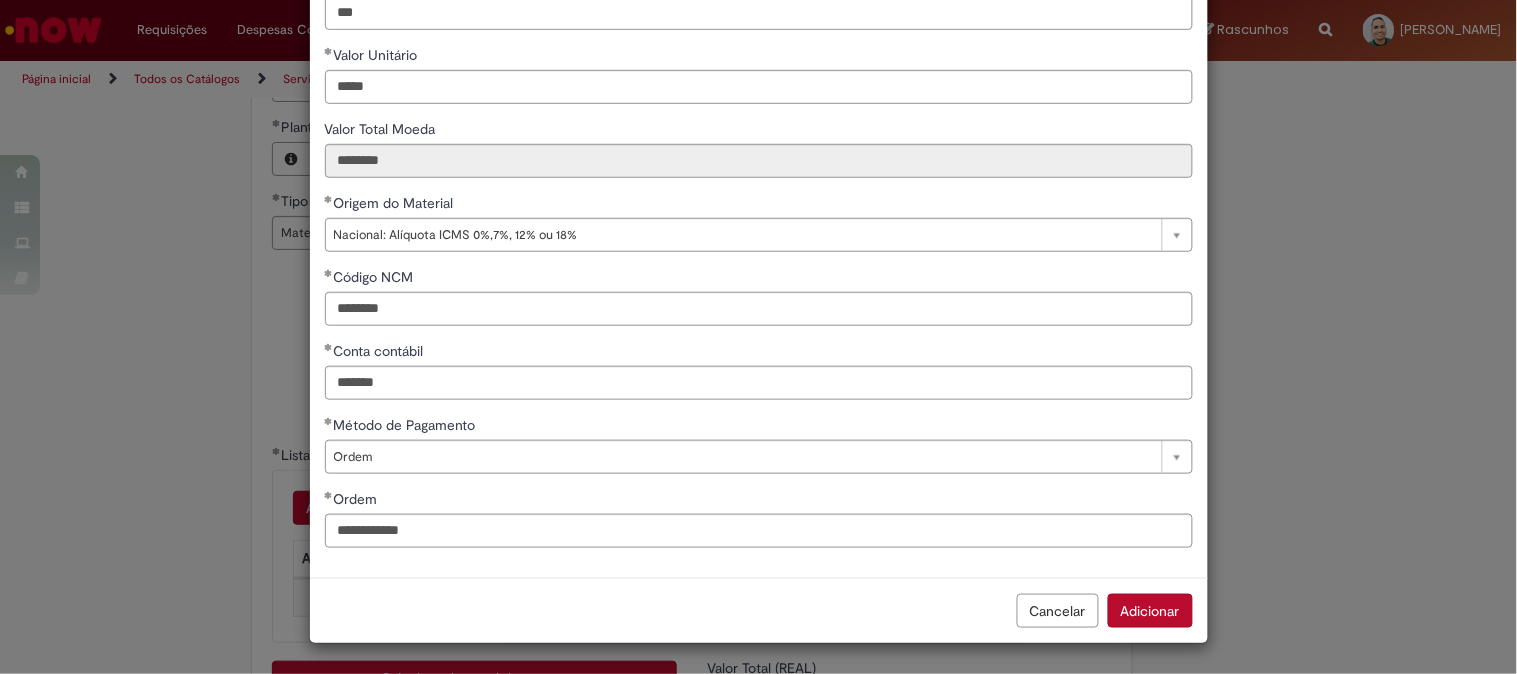 scroll, scrollTop: 281, scrollLeft: 0, axis: vertical 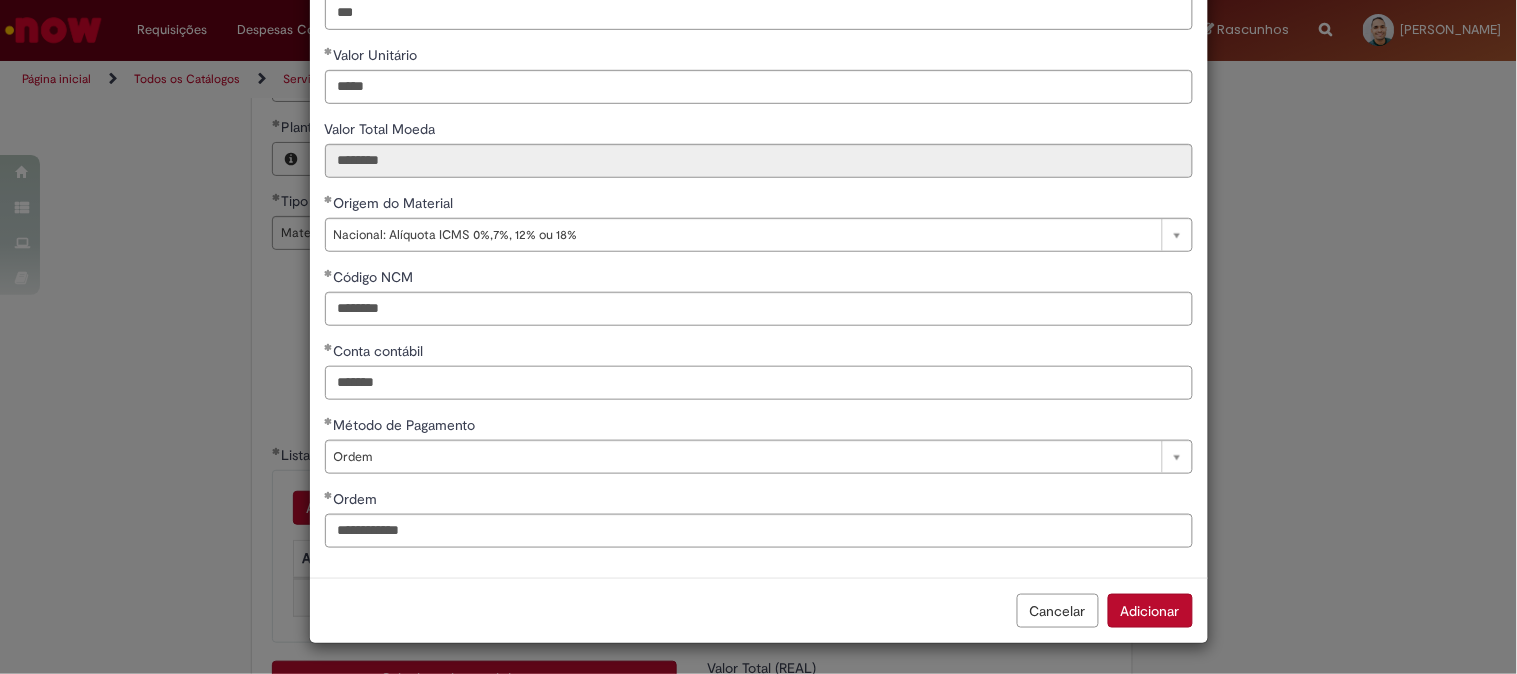 click on "*******" at bounding box center (759, 383) 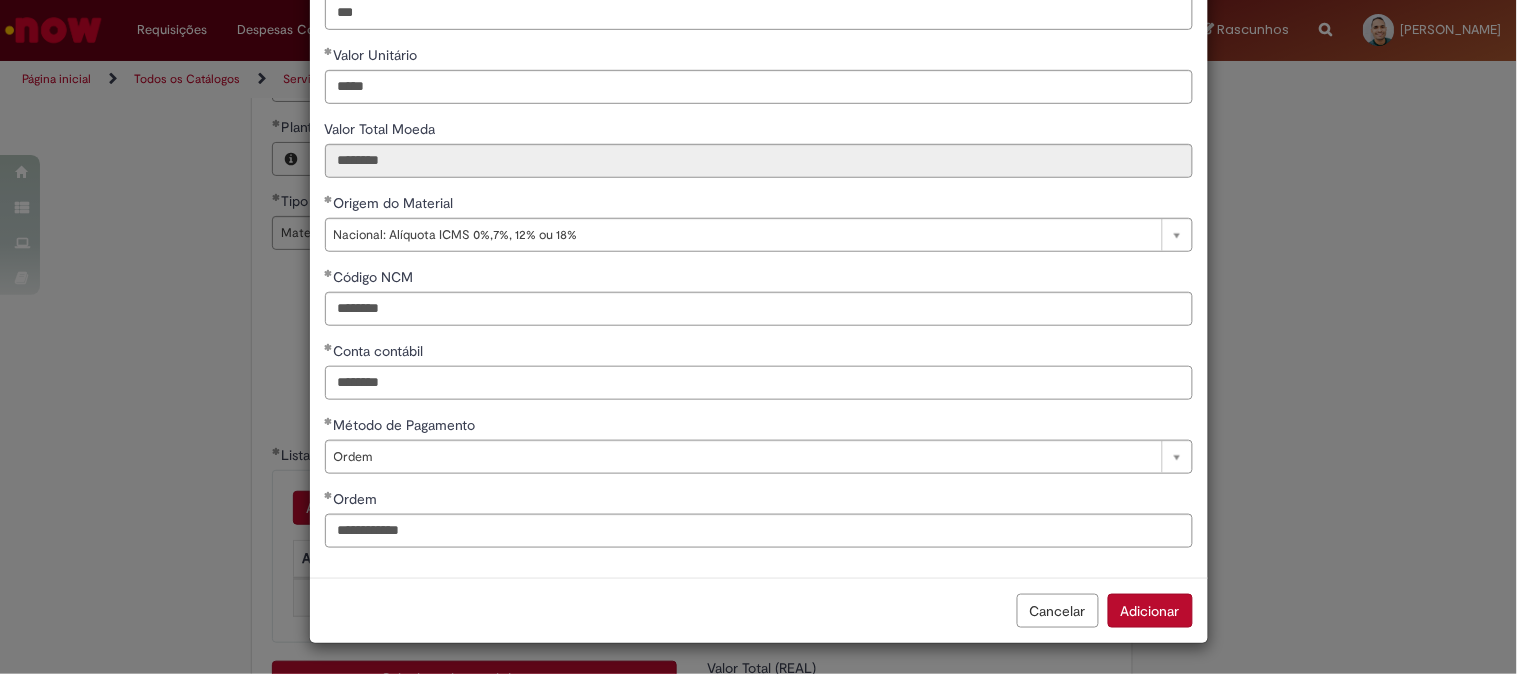type on "********" 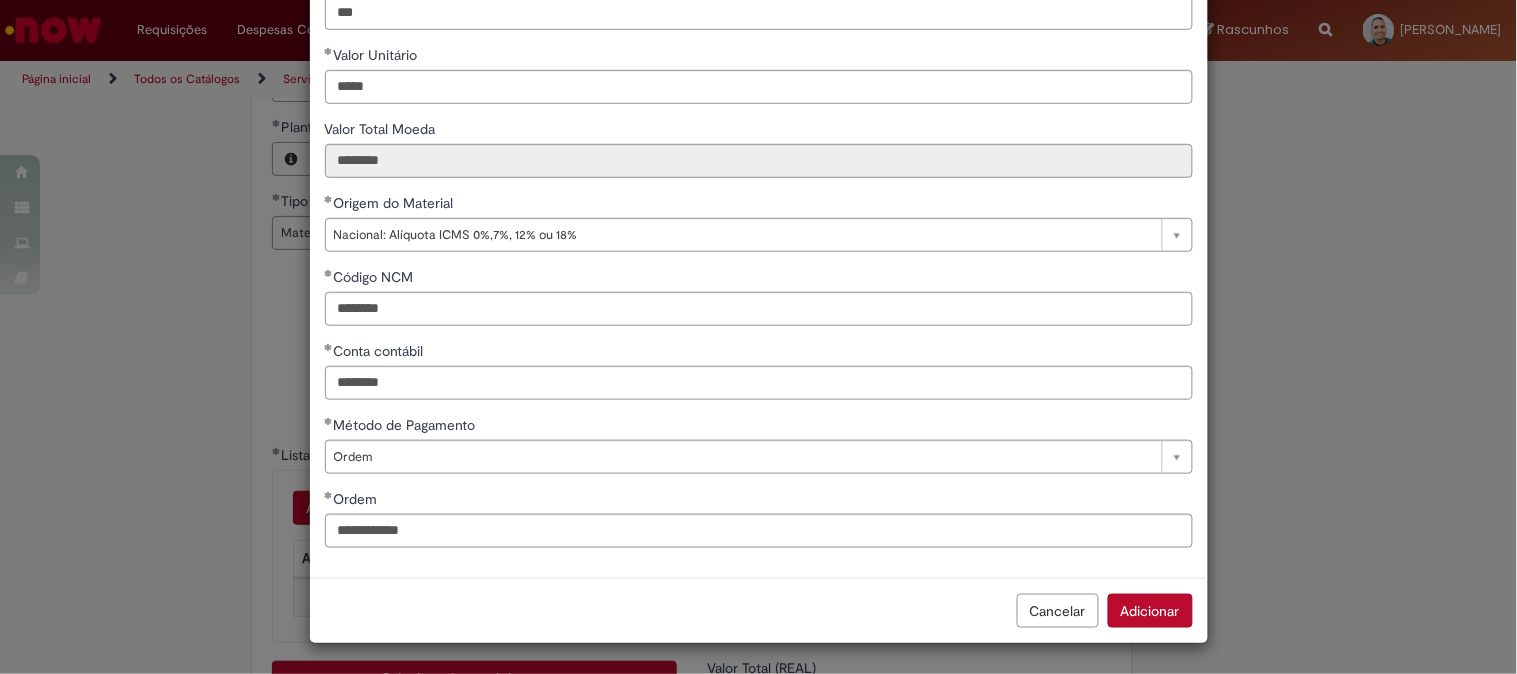 click on "Adicionar" at bounding box center [1150, 611] 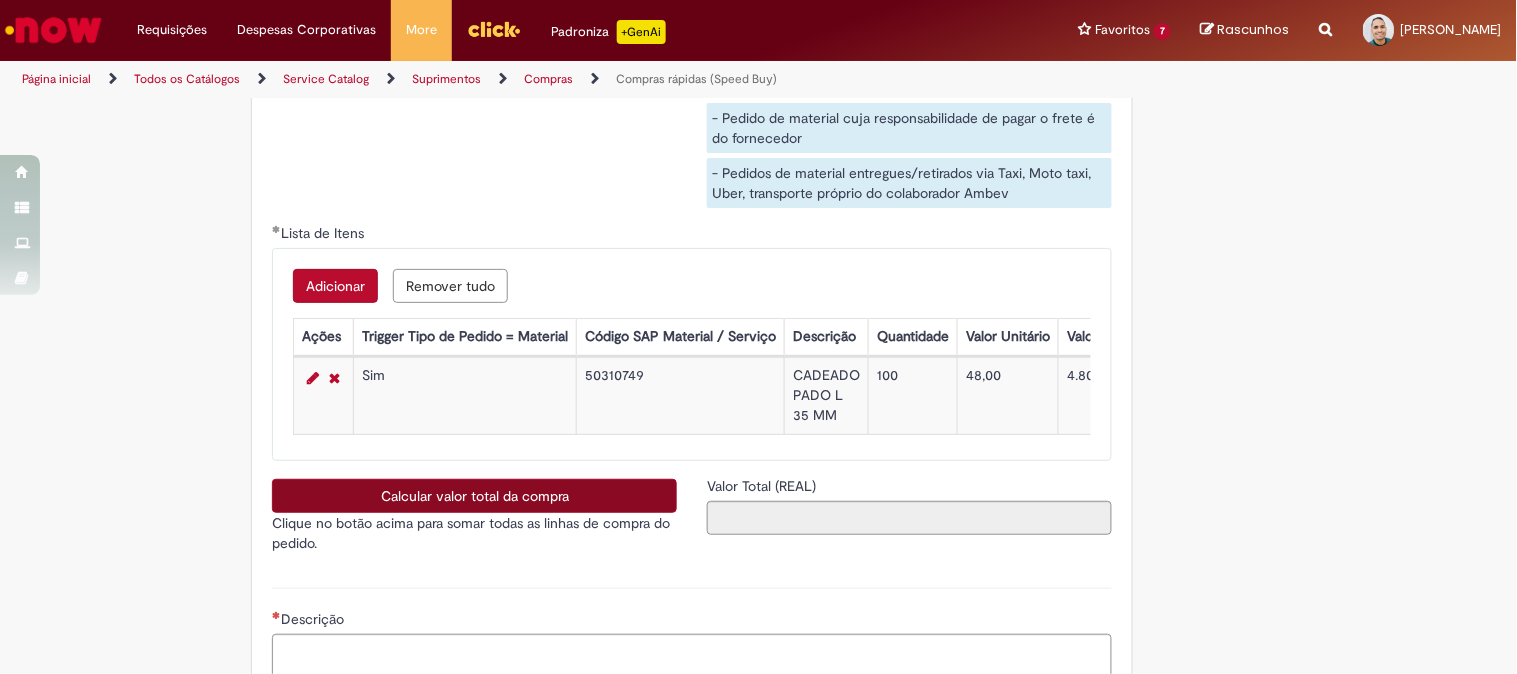 scroll, scrollTop: 3333, scrollLeft: 0, axis: vertical 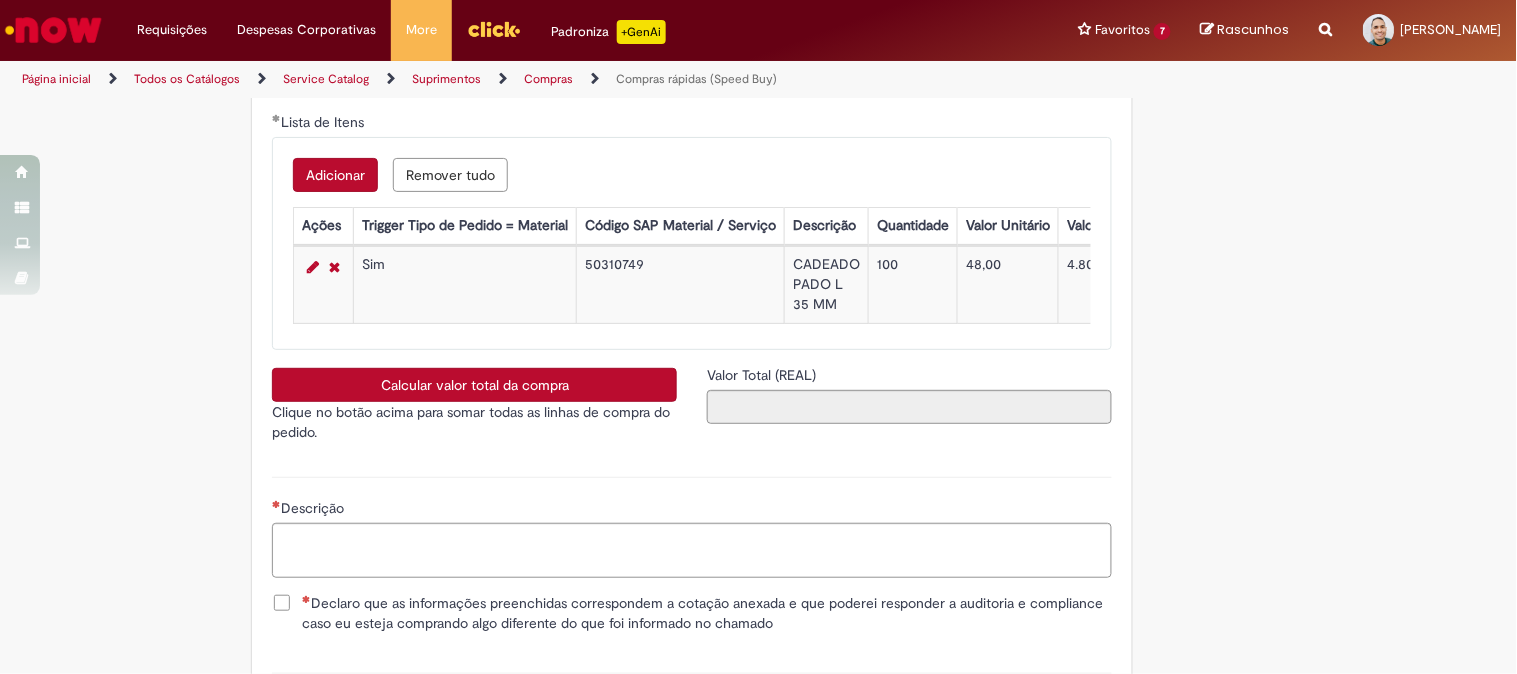 click on "Calcular valor total da compra" at bounding box center (474, 385) 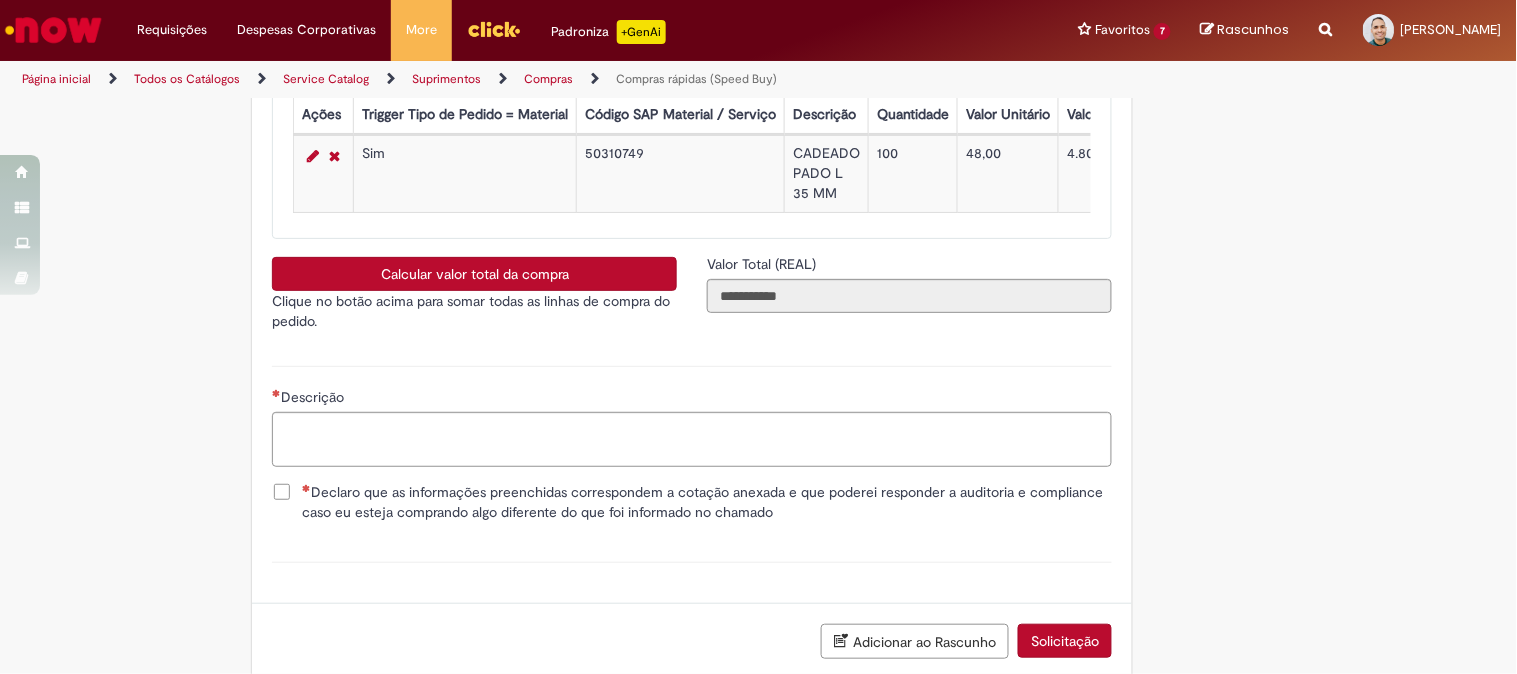 scroll, scrollTop: 3555, scrollLeft: 0, axis: vertical 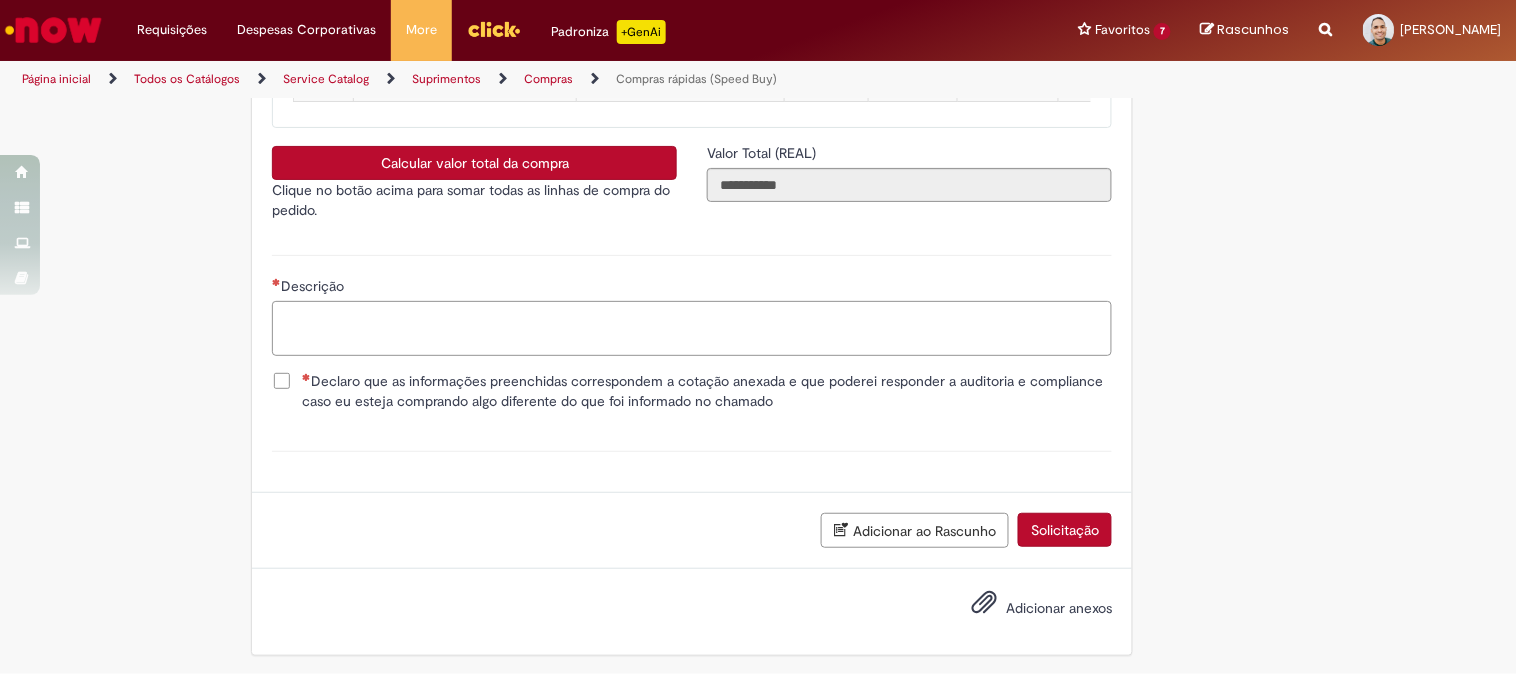 click on "Descrição" at bounding box center [692, 328] 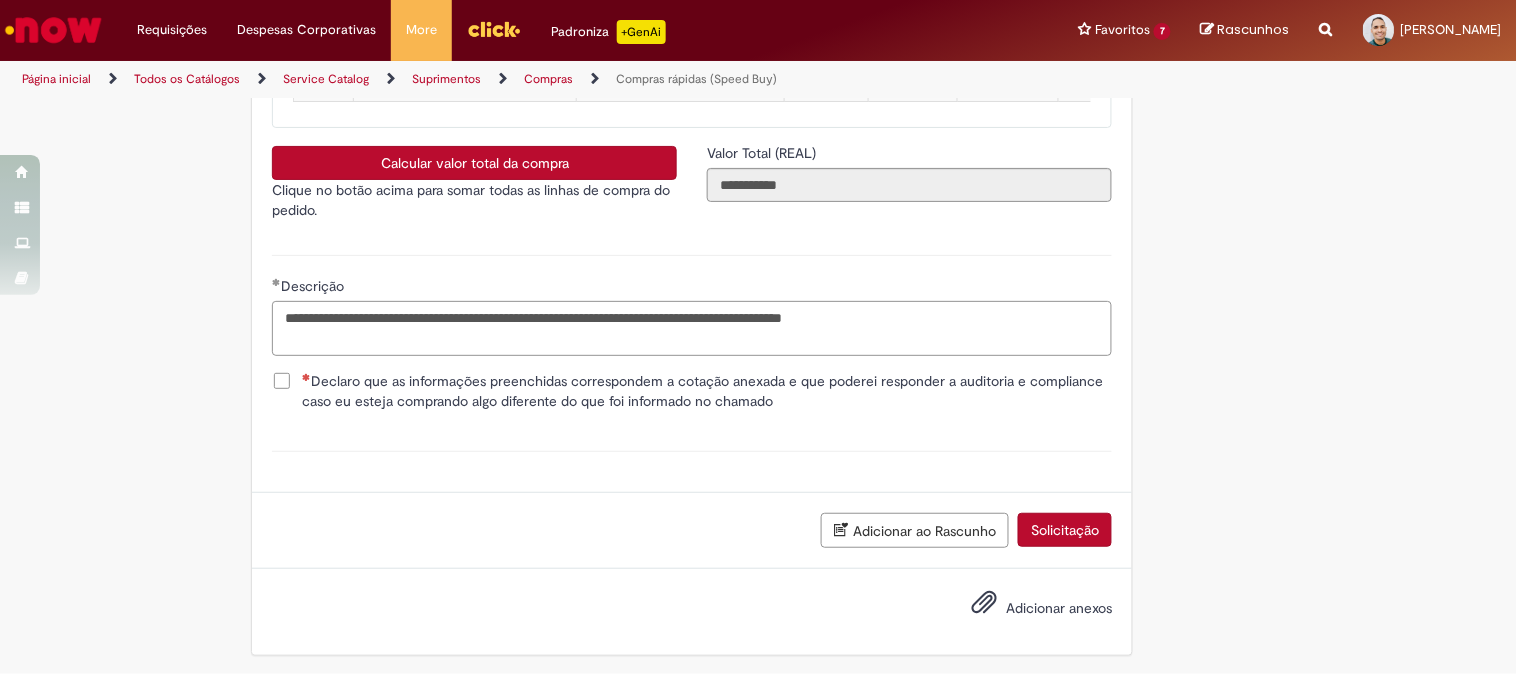 type on "**********" 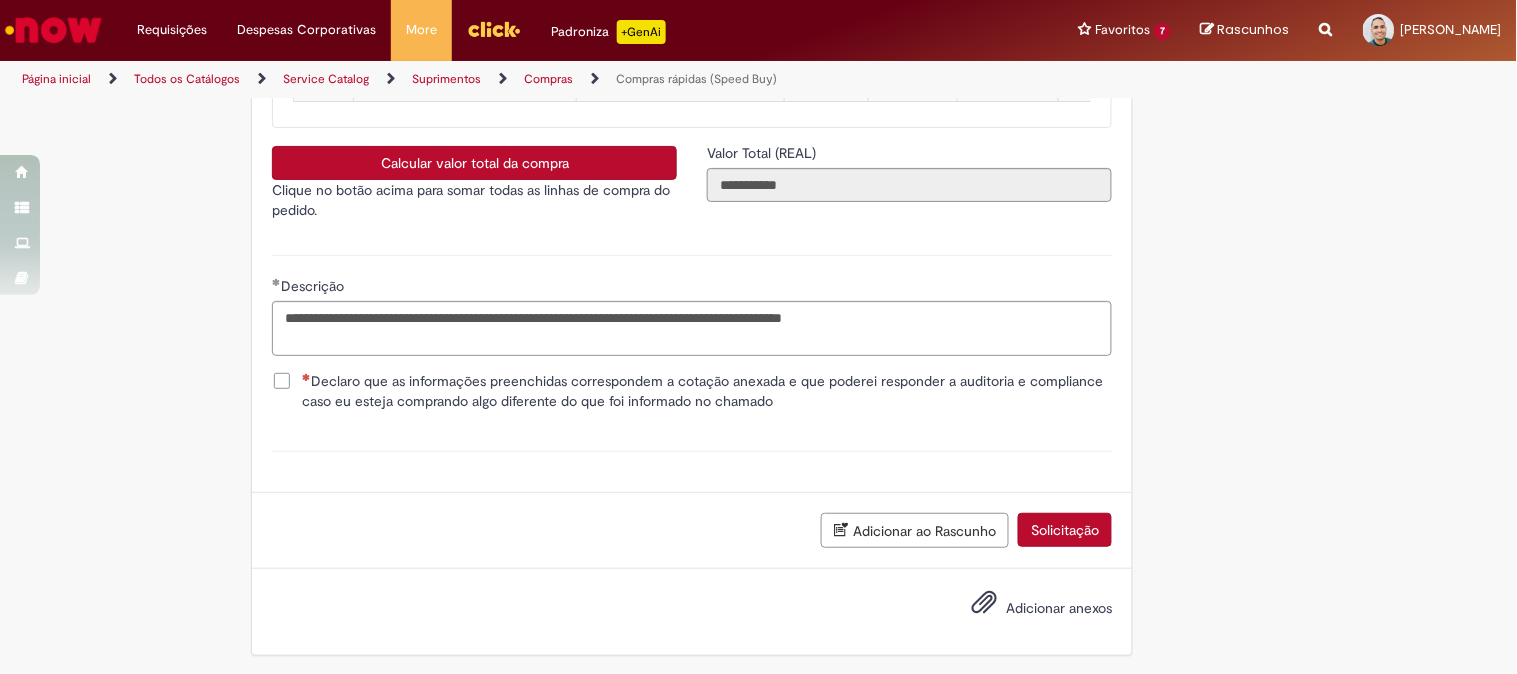 click on "Declaro que as informações preenchidas correspondem a cotação anexada e que poderei responder a auditoria e compliance caso eu esteja comprando algo diferente do que foi informado no chamado" at bounding box center (707, 391) 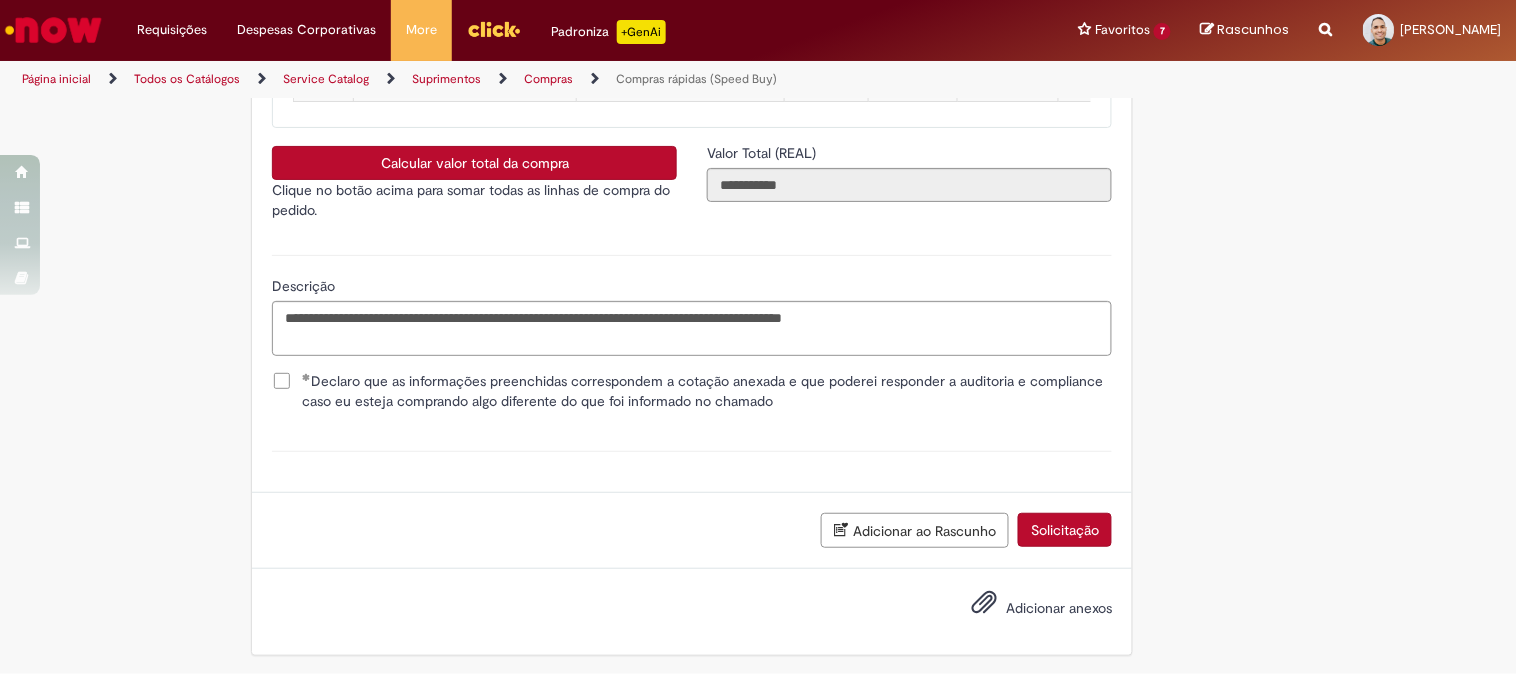 drag, startPoint x: 1045, startPoint y: 565, endPoint x: 1045, endPoint y: 515, distance: 50 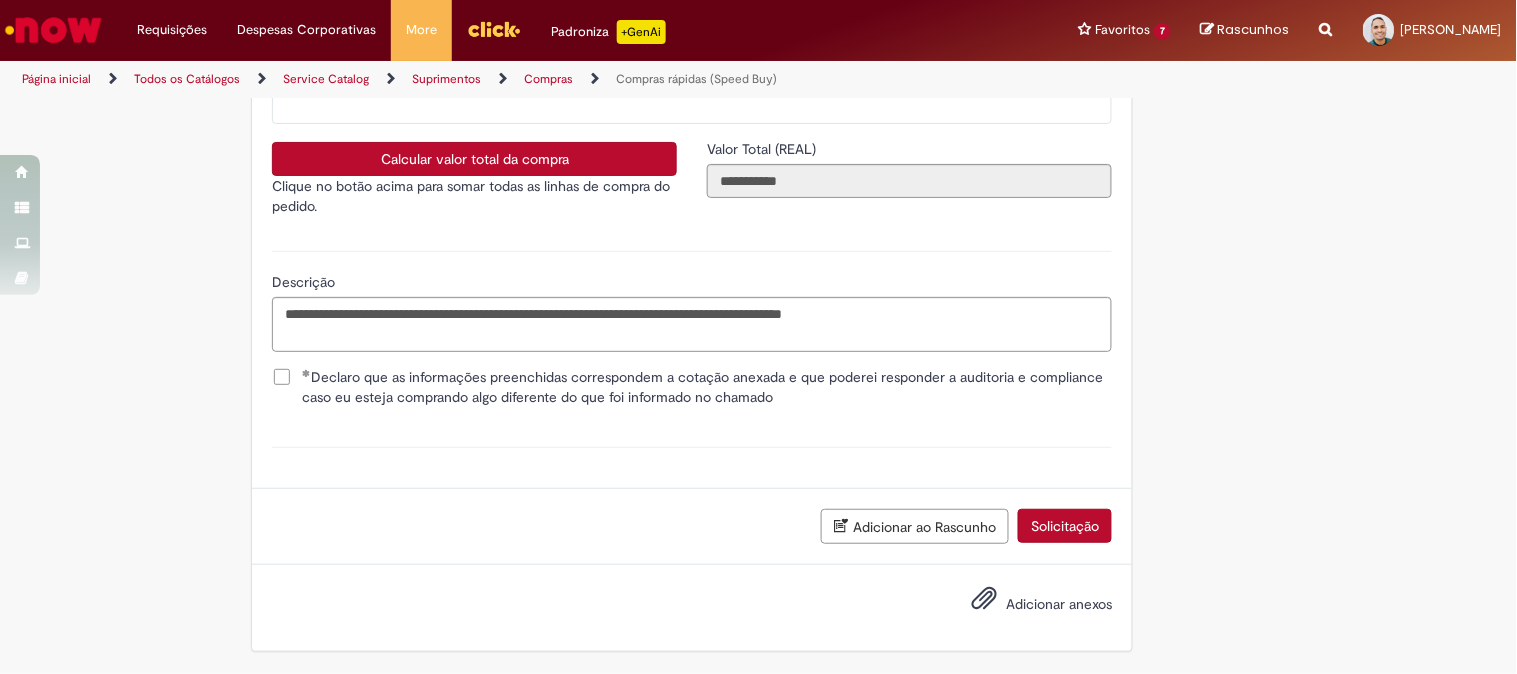 click on "Adicionar anexos" at bounding box center [1059, 604] 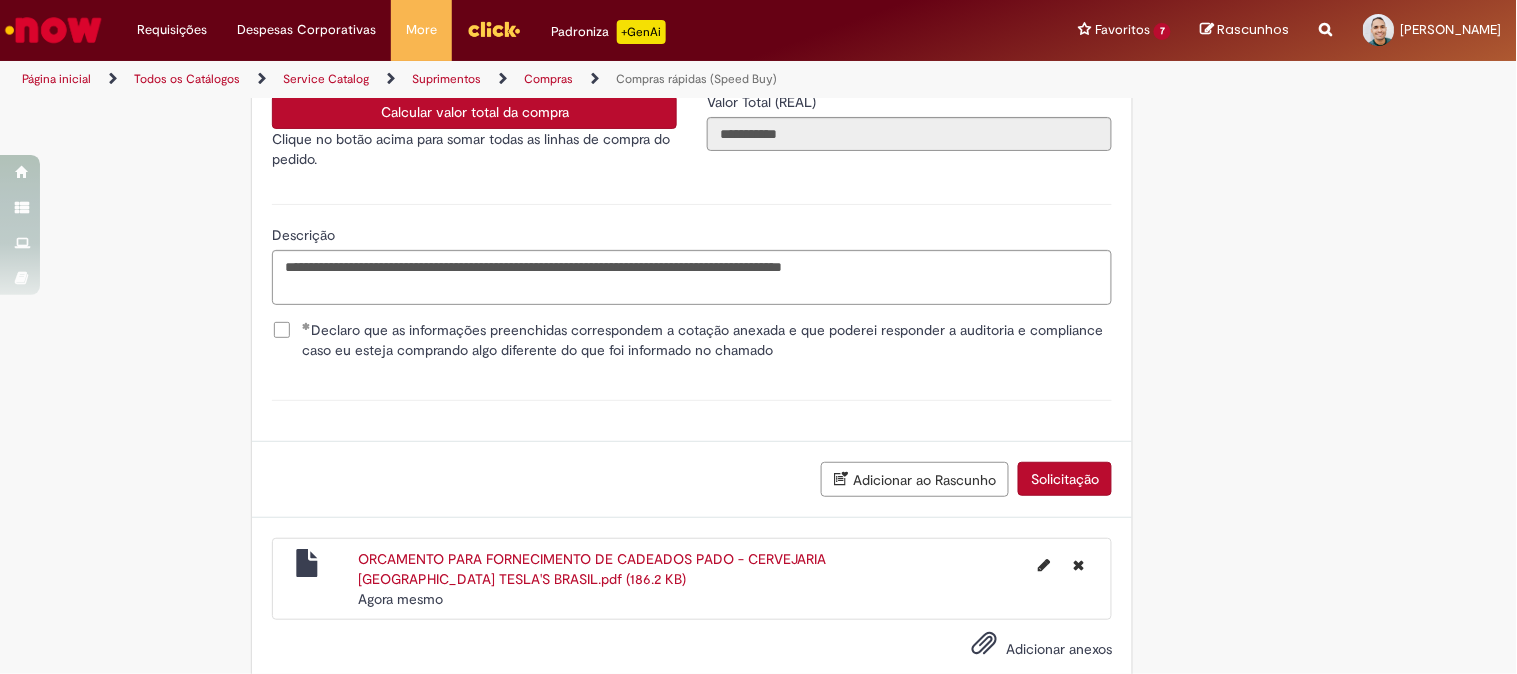 scroll, scrollTop: 3698, scrollLeft: 0, axis: vertical 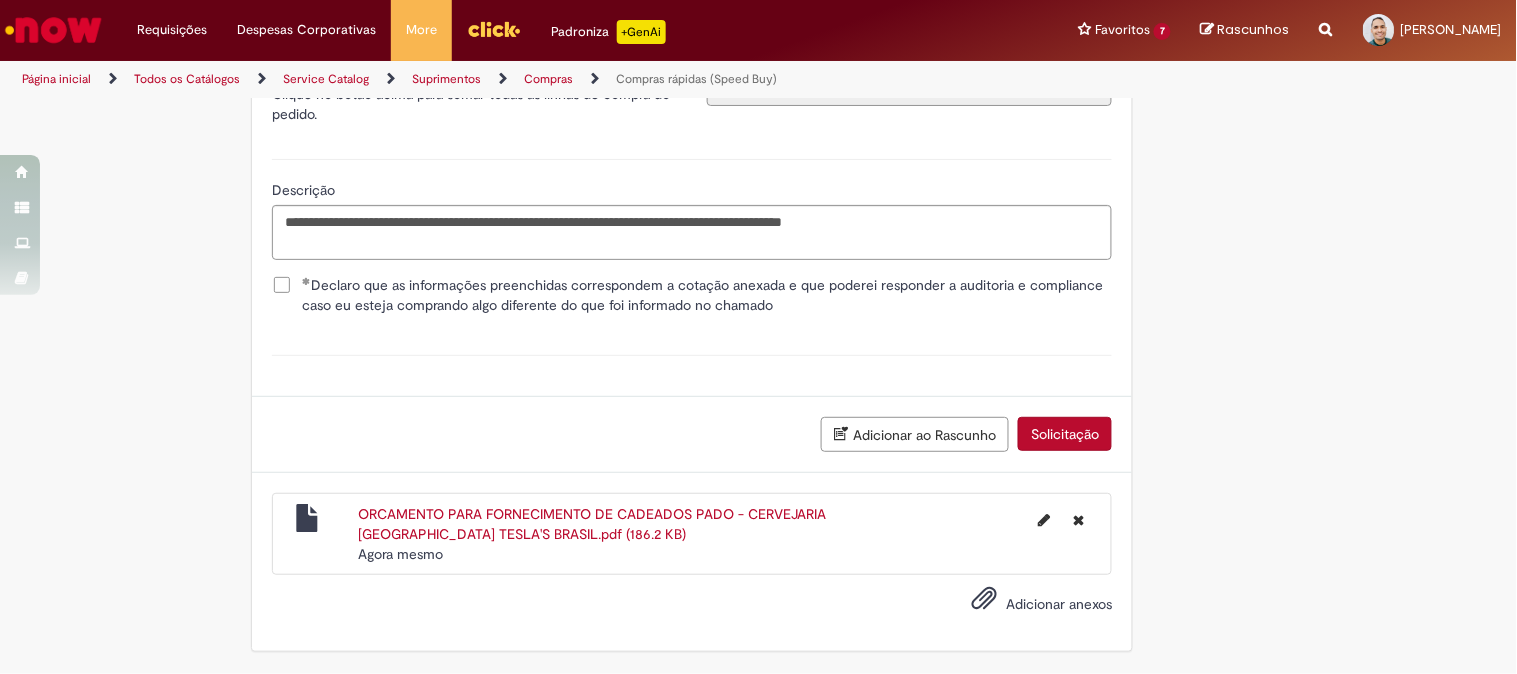 click on "Solicitação" at bounding box center (1065, 434) 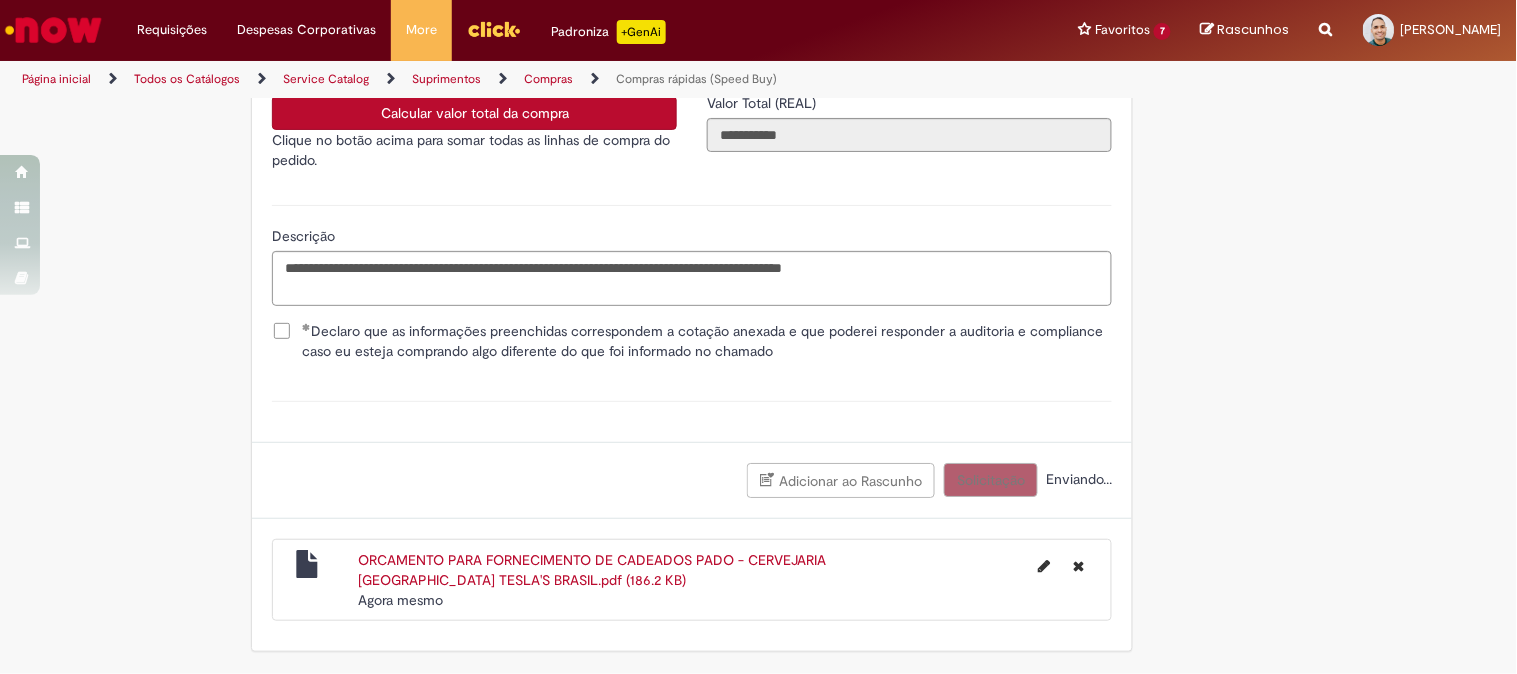 scroll, scrollTop: 3652, scrollLeft: 0, axis: vertical 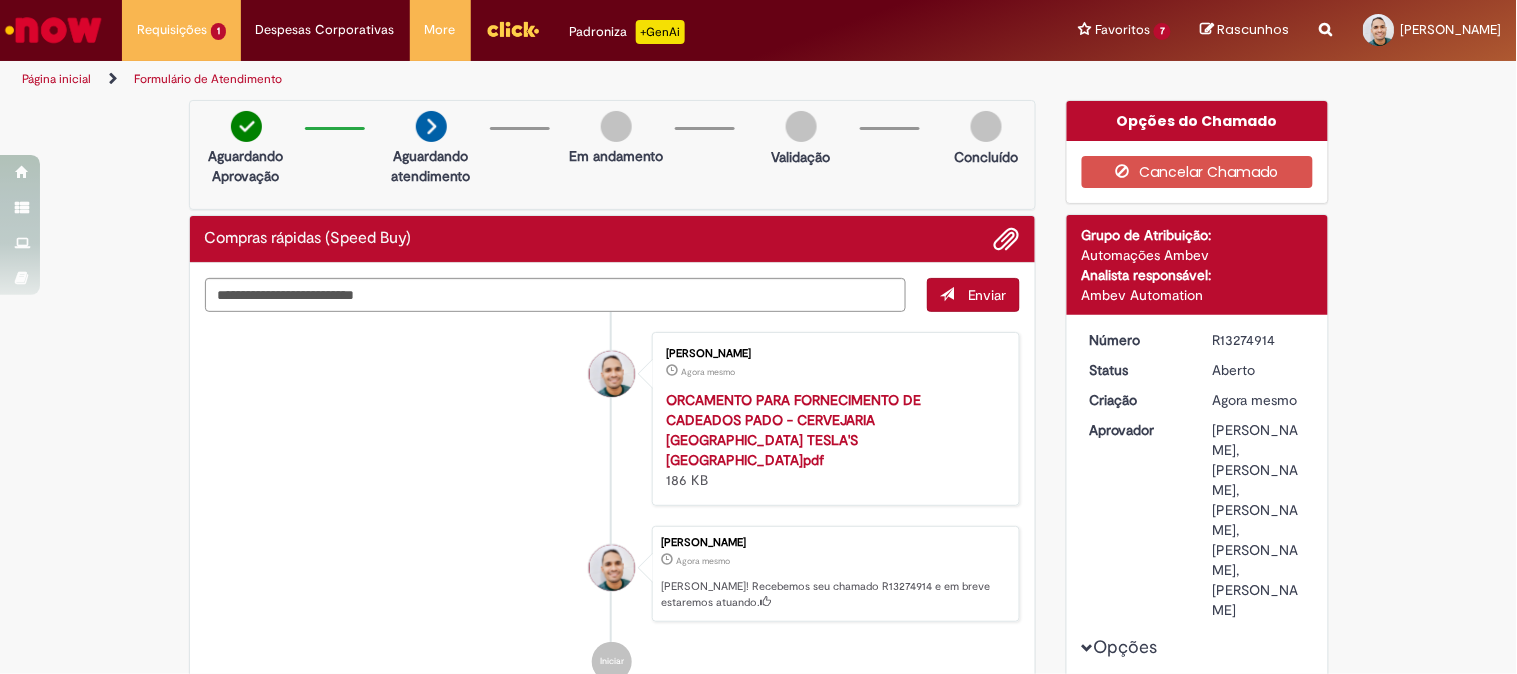 drag, startPoint x: 1202, startPoint y: 338, endPoint x: 1254, endPoint y: 344, distance: 52.34501 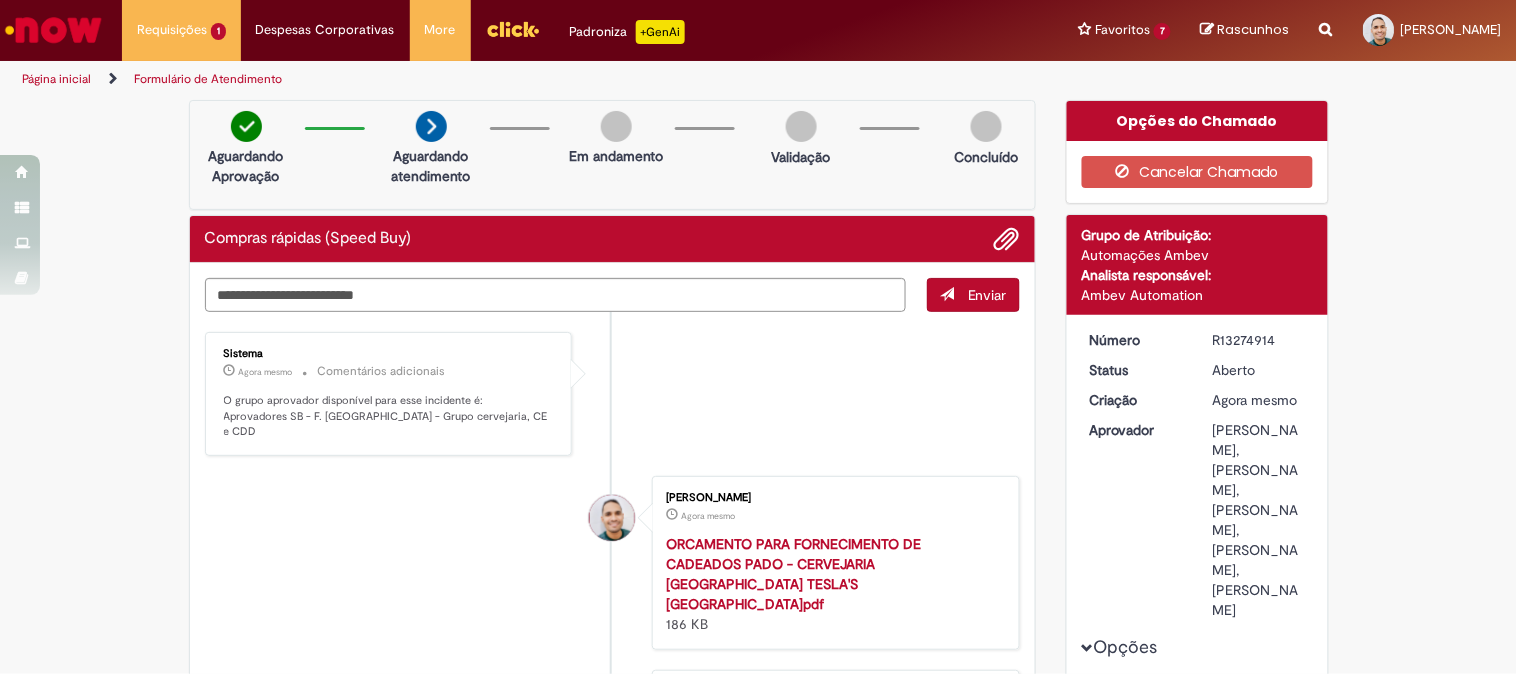 copy on "R13274914" 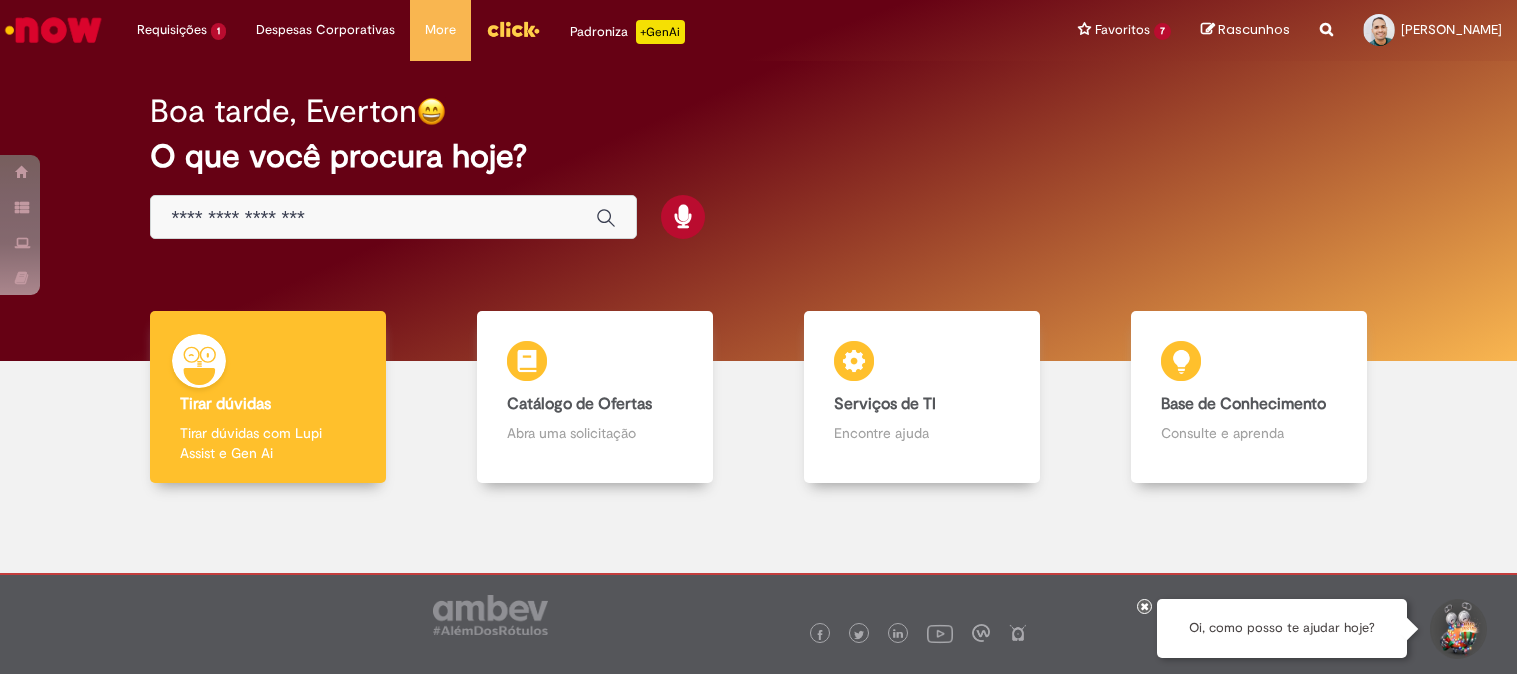scroll, scrollTop: 0, scrollLeft: 0, axis: both 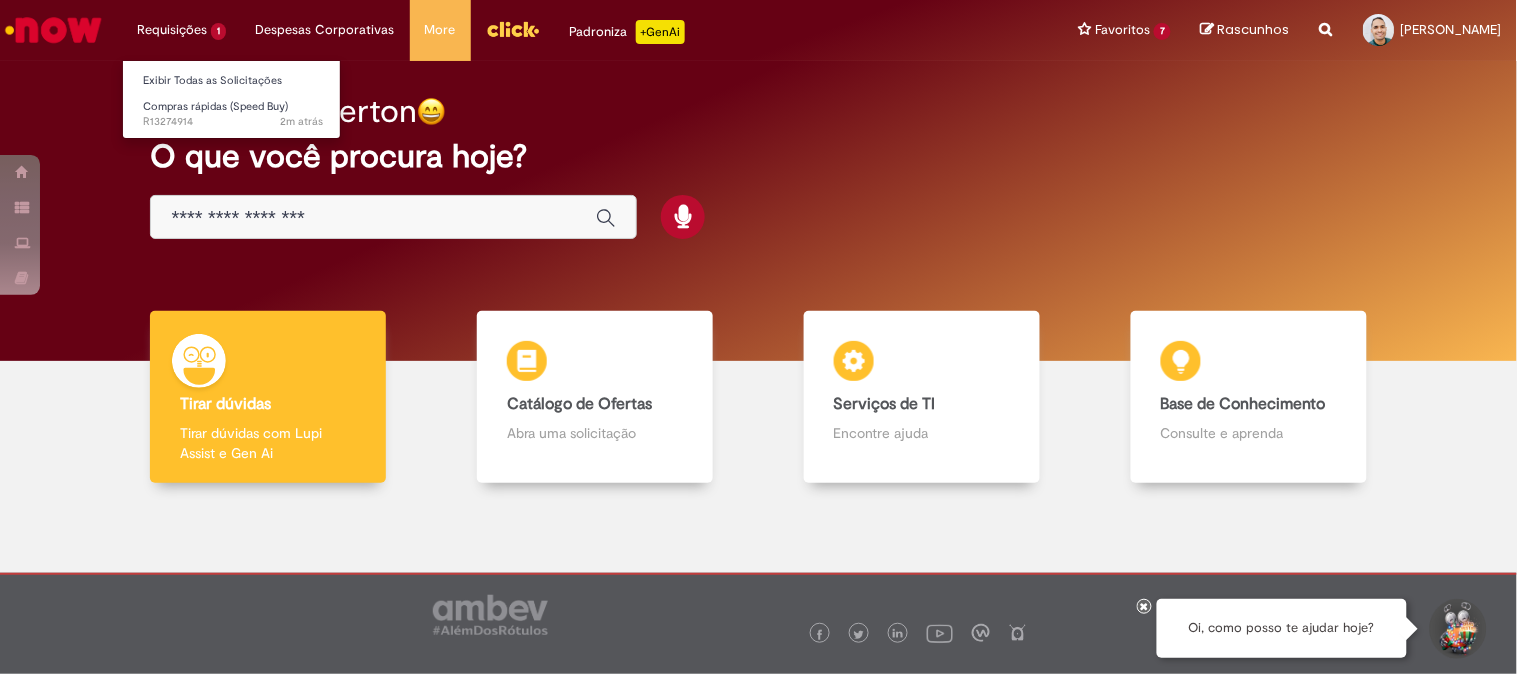 click on "Requisições   1
Exibir Todas as Solicitações
Compras rápidas (Speed Buy)
2m atrás 2 minutos atrás  R13274914" at bounding box center (181, 30) 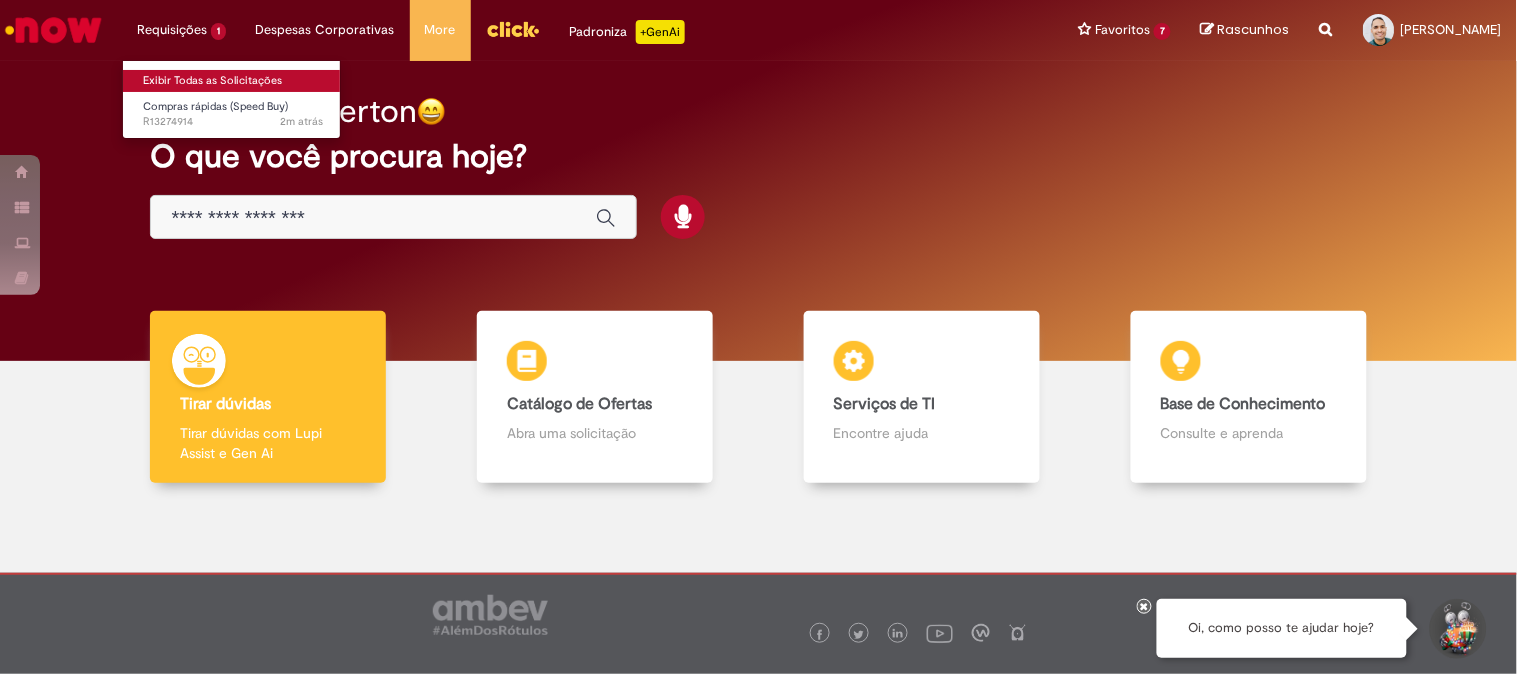 click on "Exibir Todas as Solicitações" at bounding box center (233, 81) 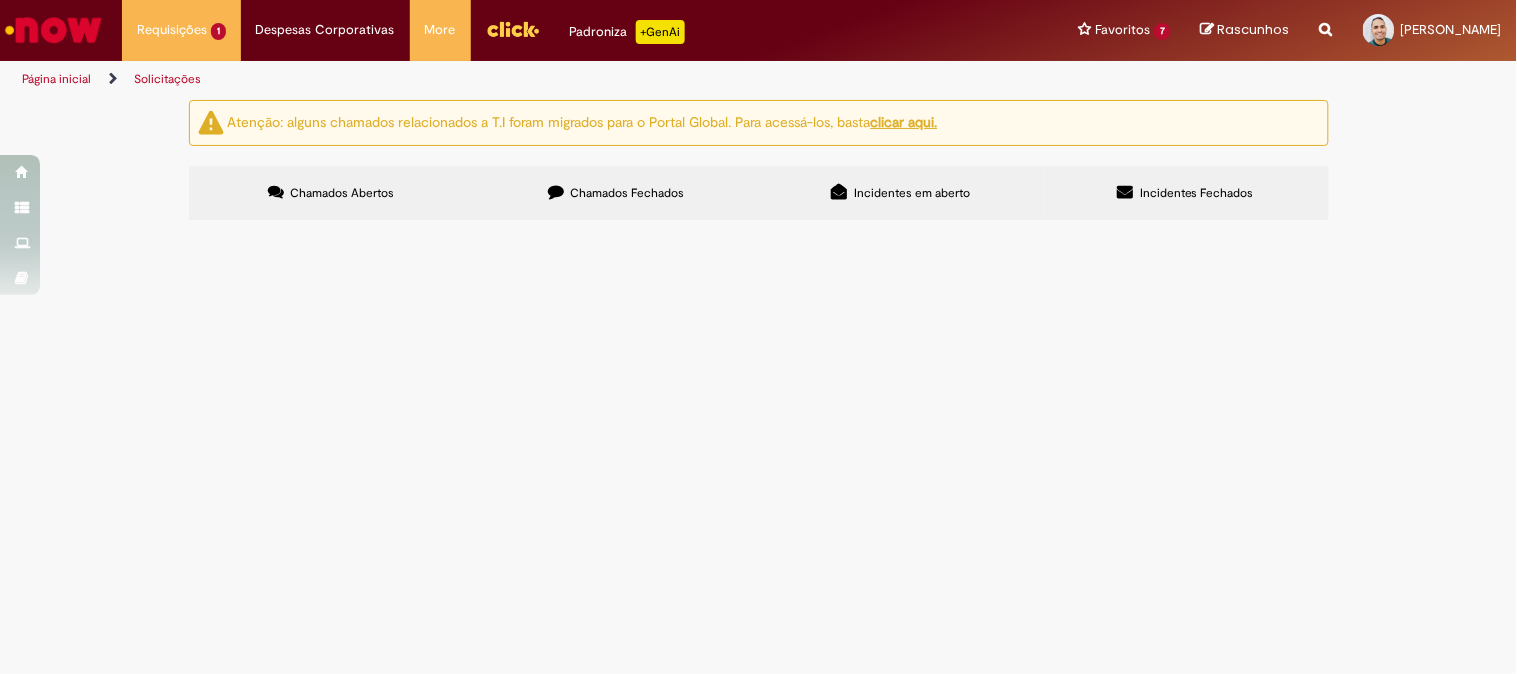 click on "COMPRA DE 100 UNIDADE DE CADEADOS PADOS, PARA USO E INSTALAÇÃO NAS PORTAS DOS PAINEIS DA CERVEJARIA" at bounding box center [0, 0] 